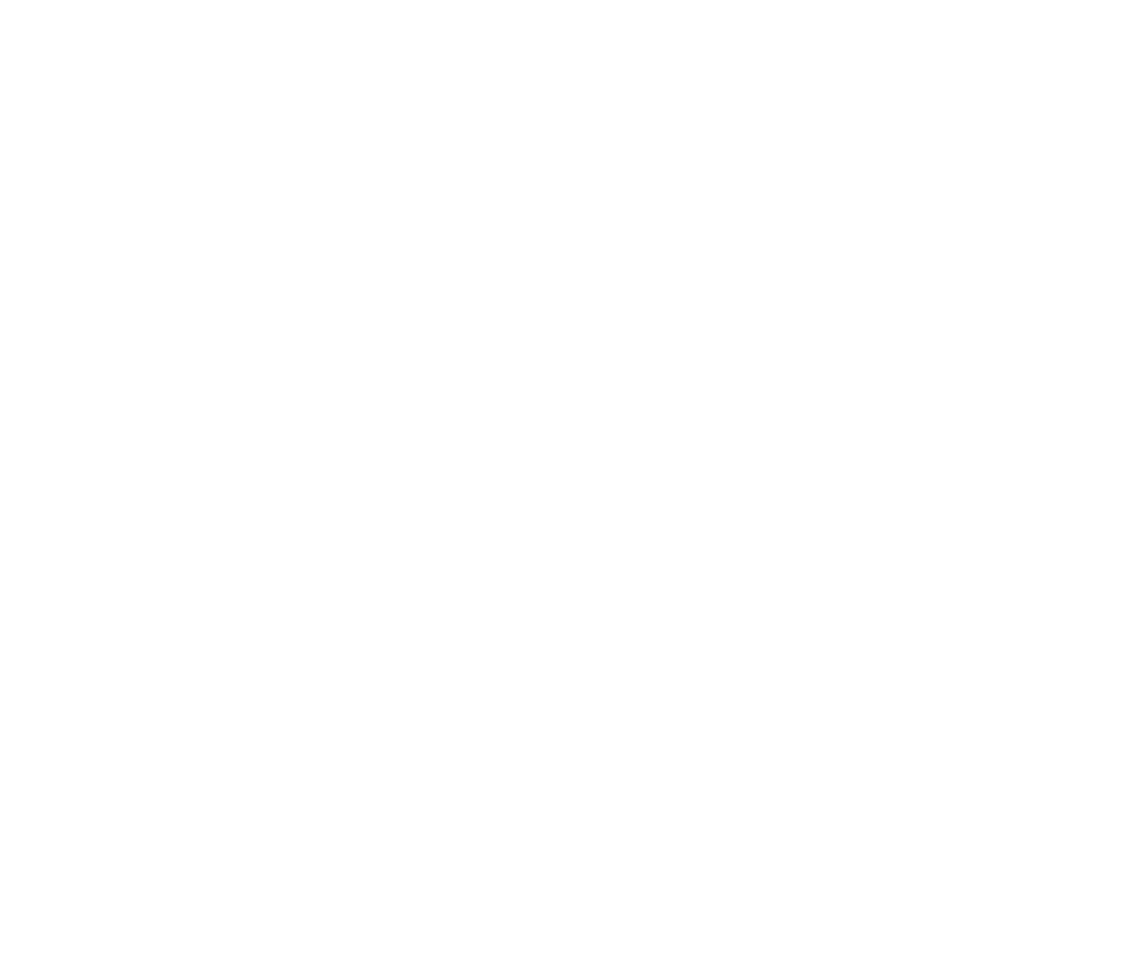 scroll, scrollTop: 0, scrollLeft: 0, axis: both 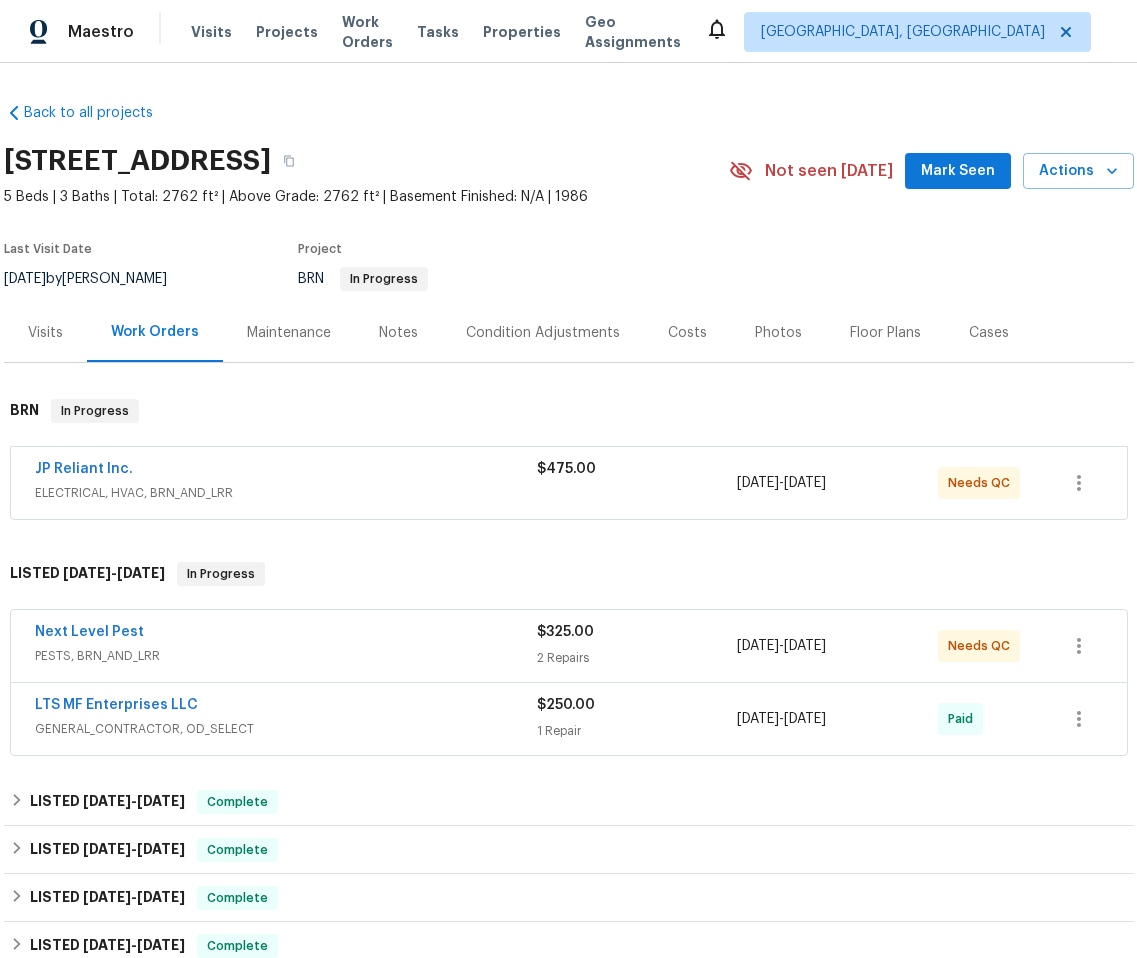 click on "JP Reliant Inc. ELECTRICAL, HVAC, BRN_AND_LRR $475.00 [DATE]  -  [DATE] Needs QC" at bounding box center (569, 483) 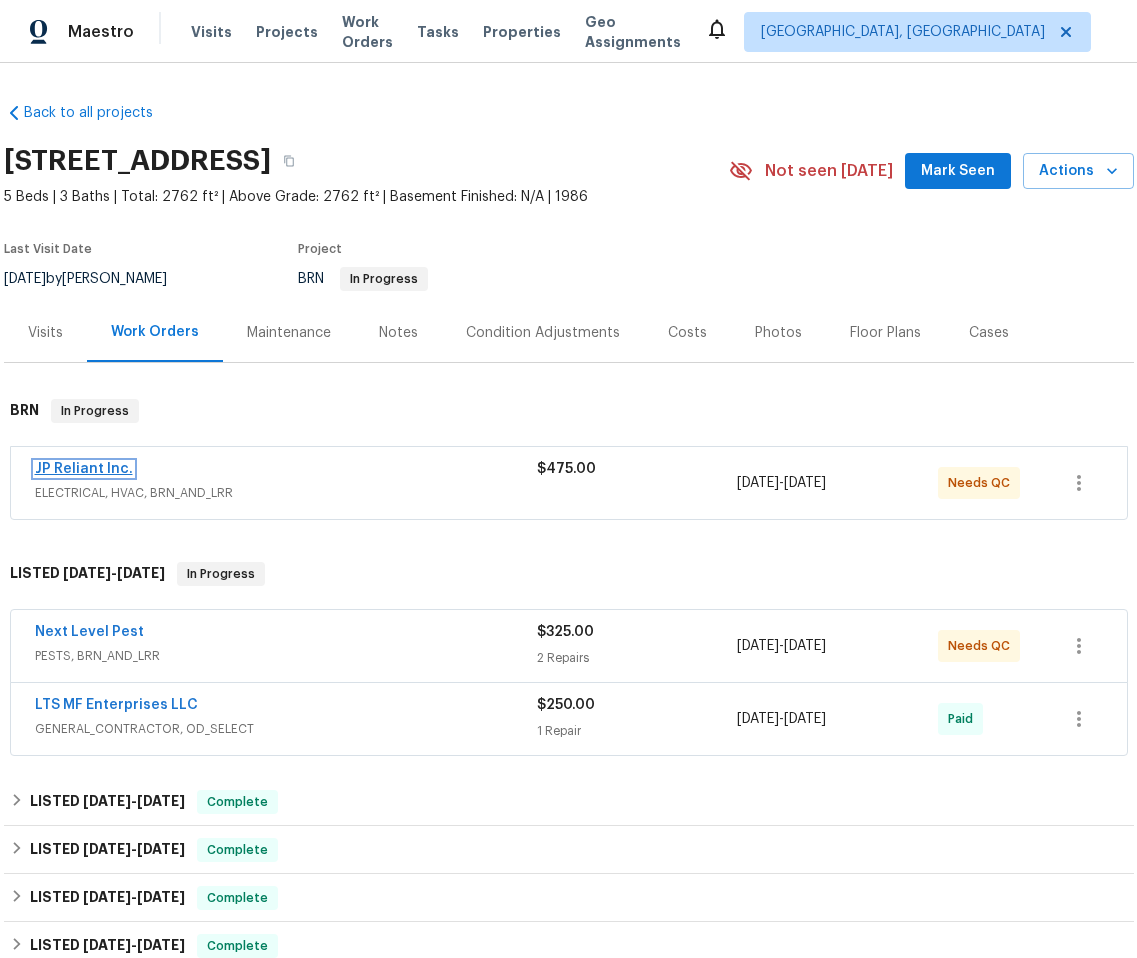 click on "JP Reliant Inc." at bounding box center [84, 469] 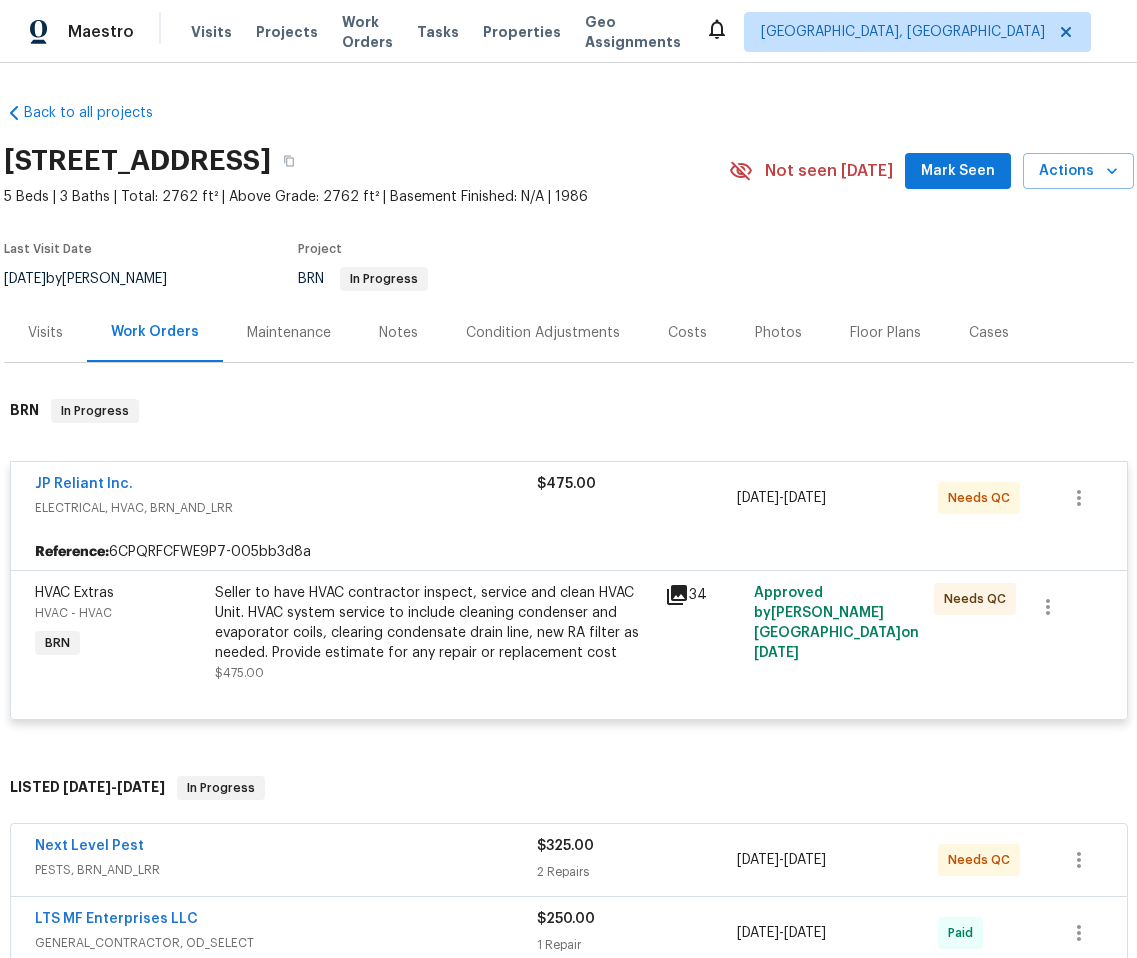 click on "[STREET_ADDRESS]" at bounding box center [366, 161] 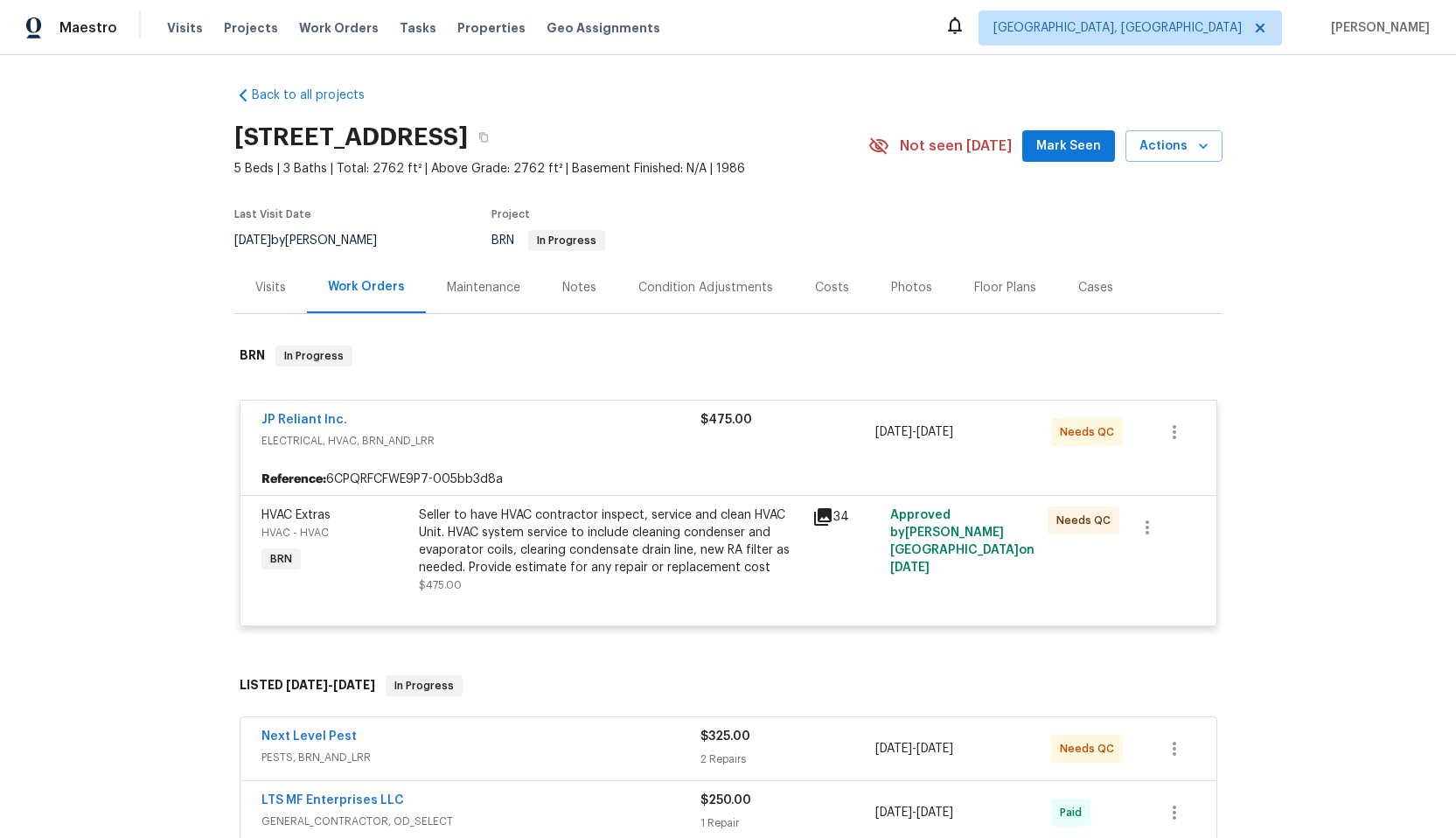 scroll, scrollTop: 3, scrollLeft: 0, axis: vertical 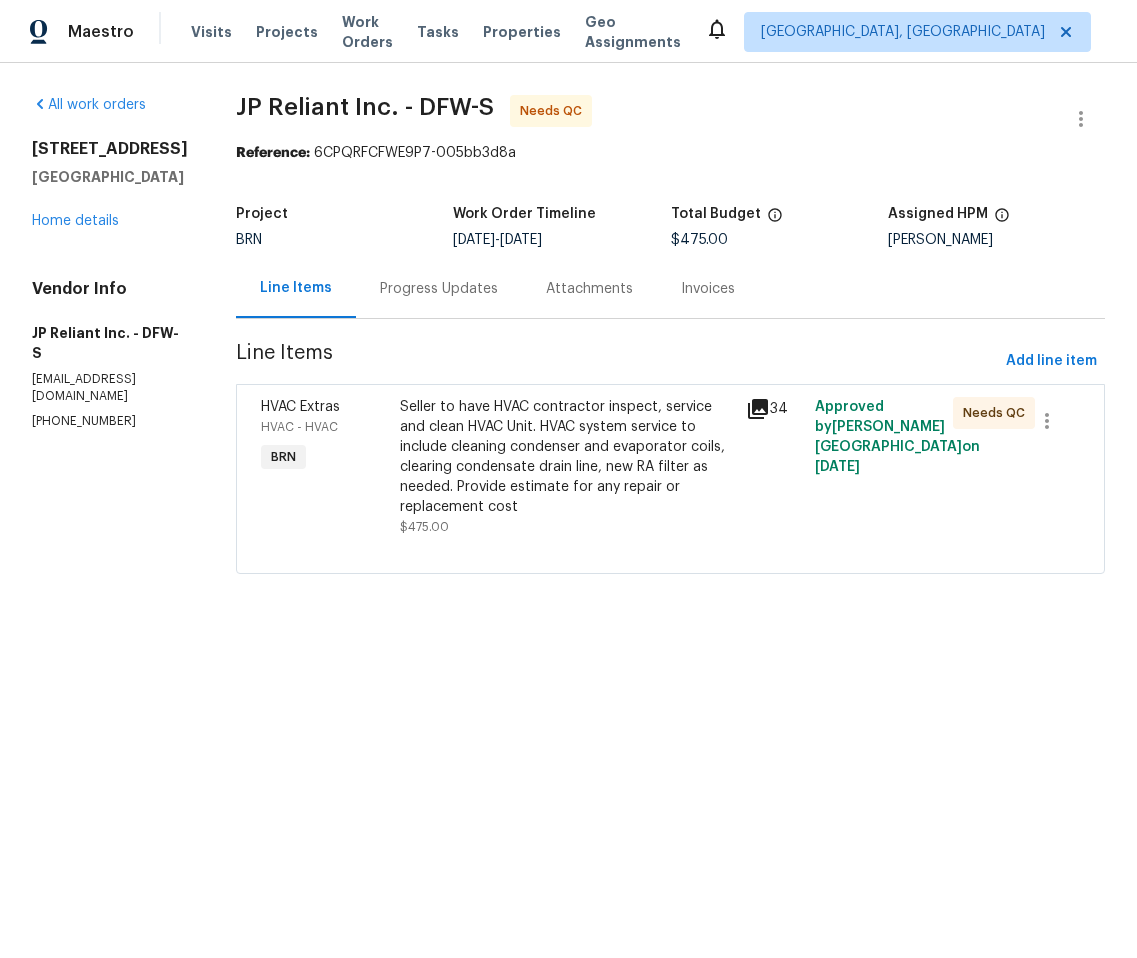 click on "Progress Updates" at bounding box center [439, 289] 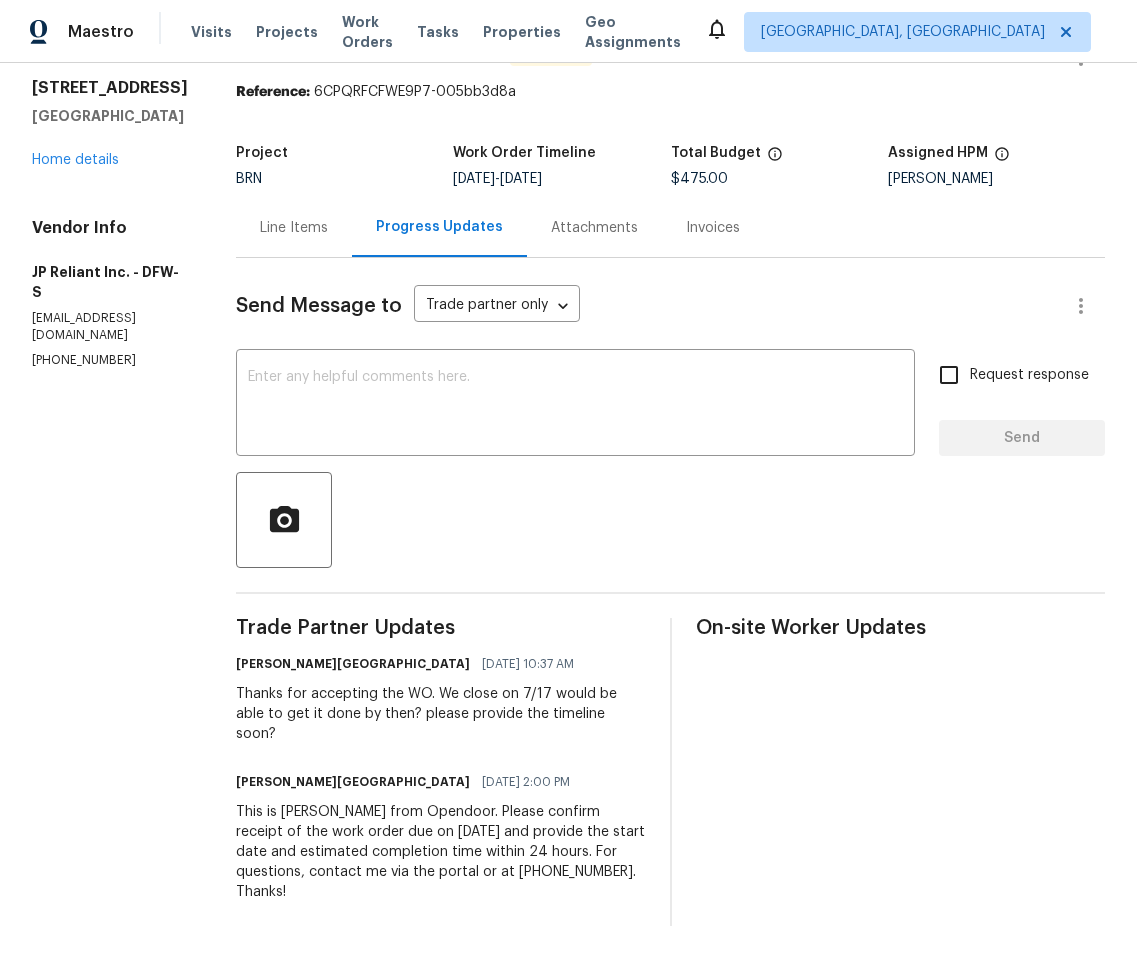 scroll, scrollTop: 0, scrollLeft: 0, axis: both 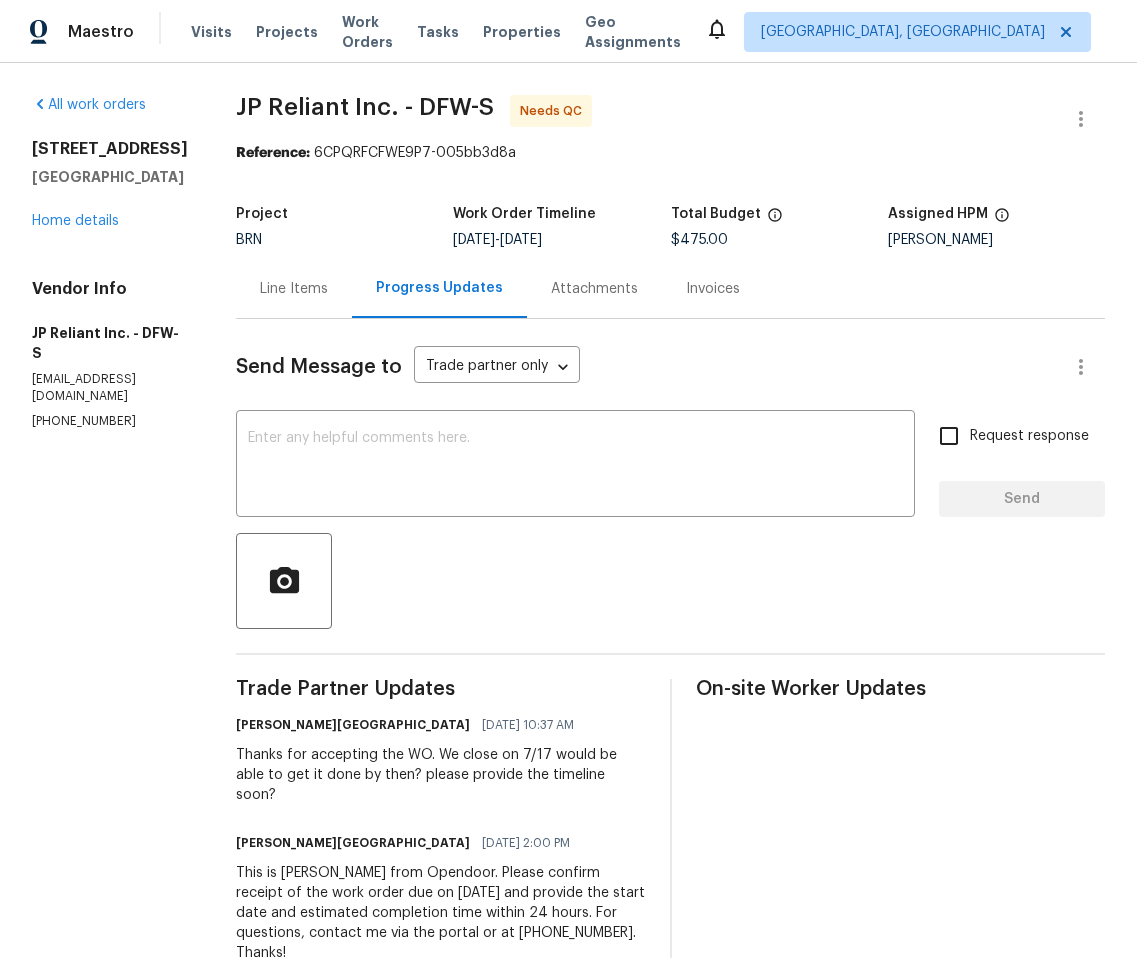 click on "Attachments" at bounding box center (594, 289) 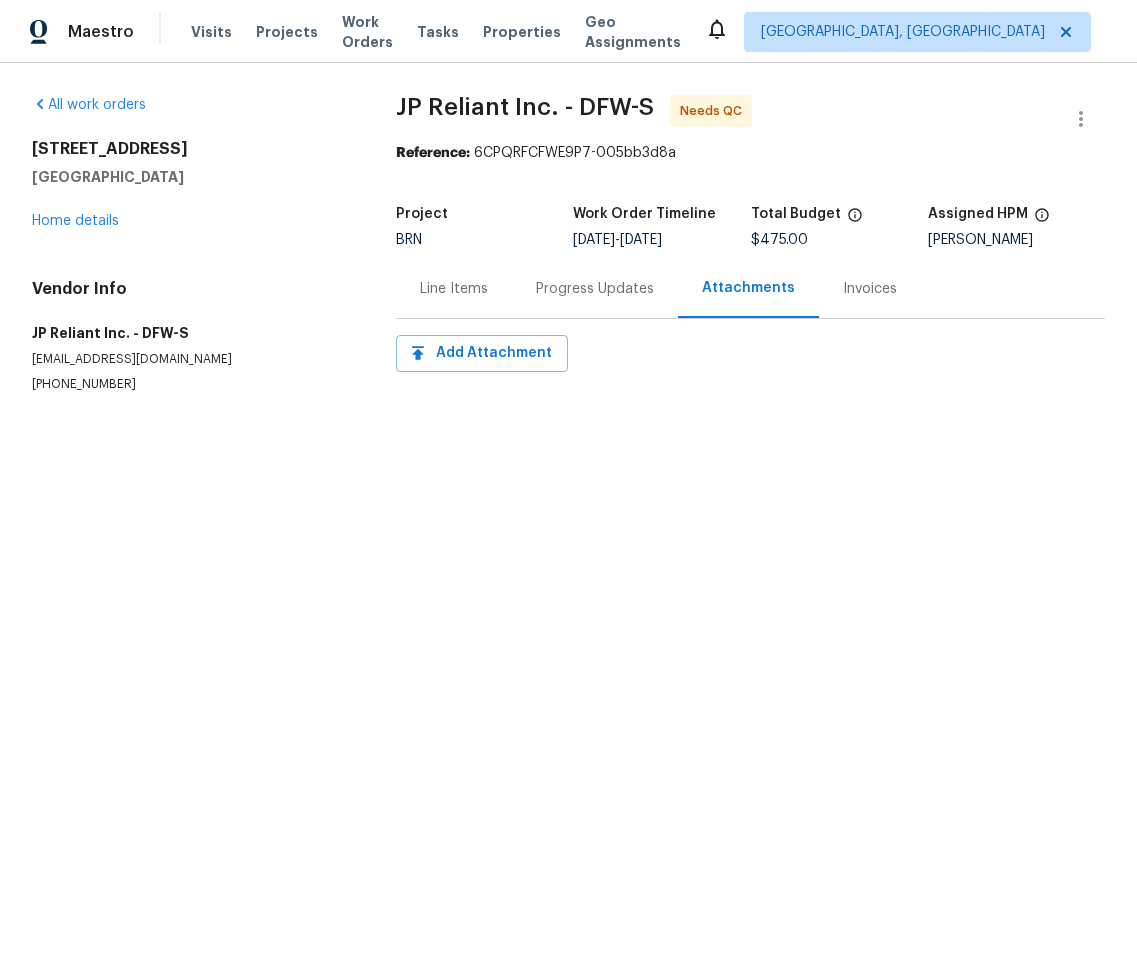 click on "Invoices" at bounding box center (870, 289) 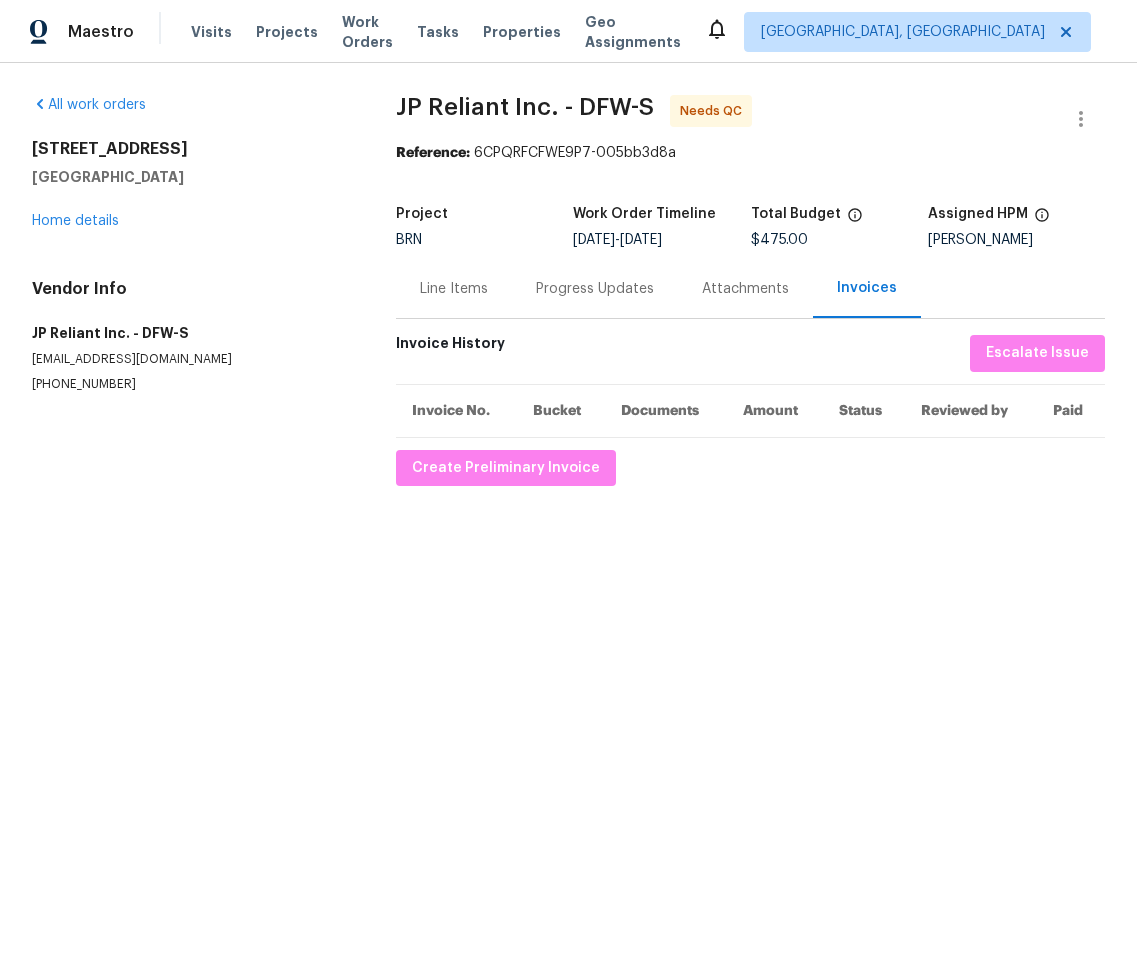 click on "Line Items" at bounding box center (454, 288) 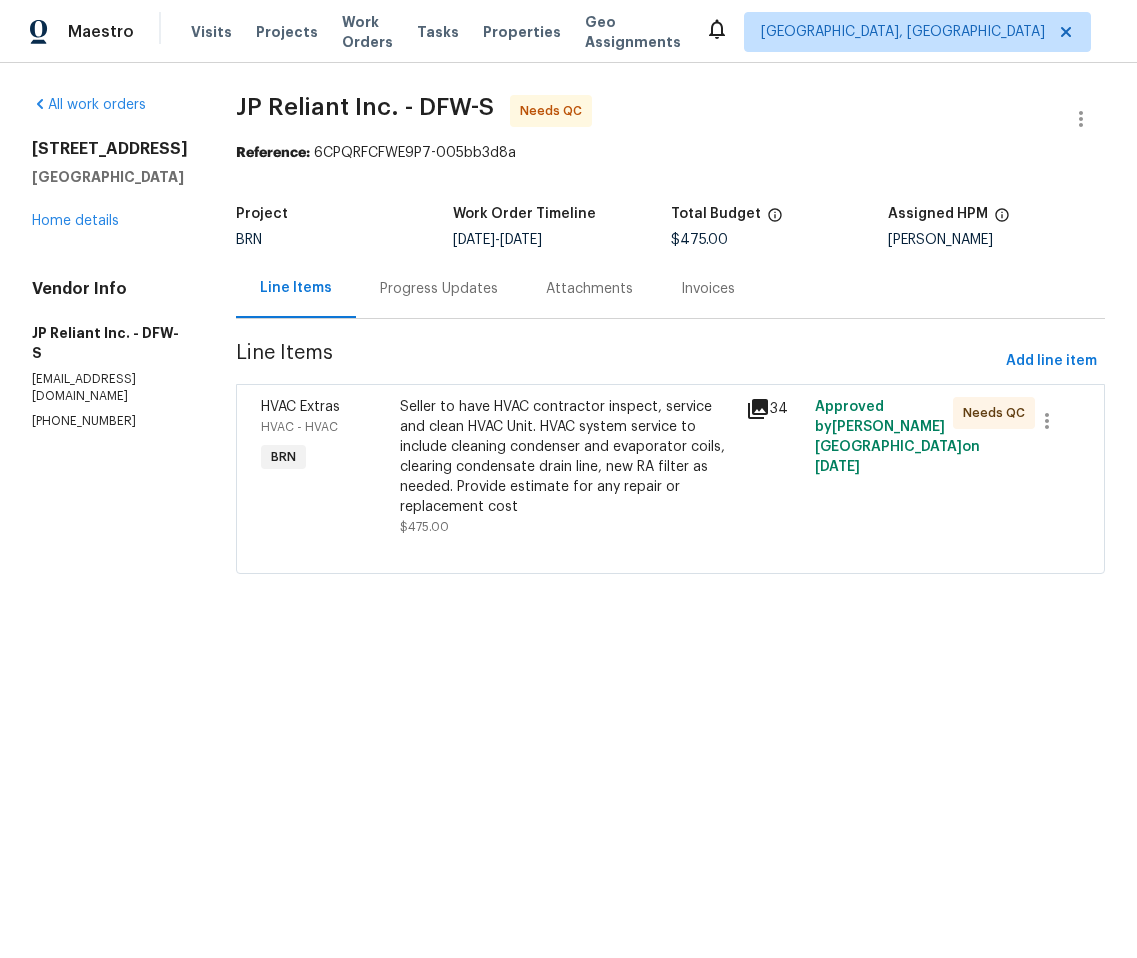 click on "Seller to have HVAC contractor inspect, service and clean HVAC Unit.  HVAC system service to  include cleaning condenser and evaporator coils, clearing condensate drain line, new RA filter as needed. Provide estimate for any repair or replacement cost" at bounding box center [567, 457] 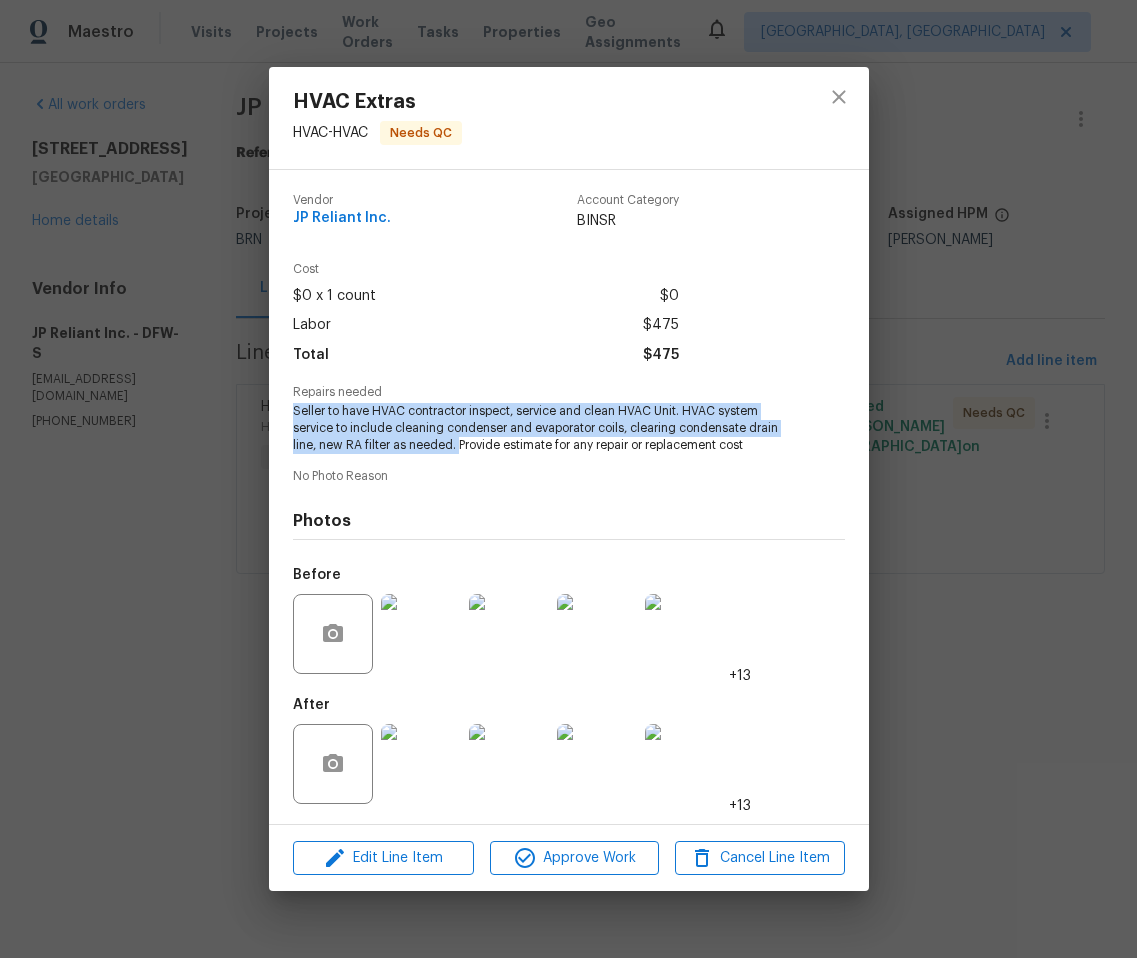 drag, startPoint x: 290, startPoint y: 410, endPoint x: 456, endPoint y: 443, distance: 169.24834 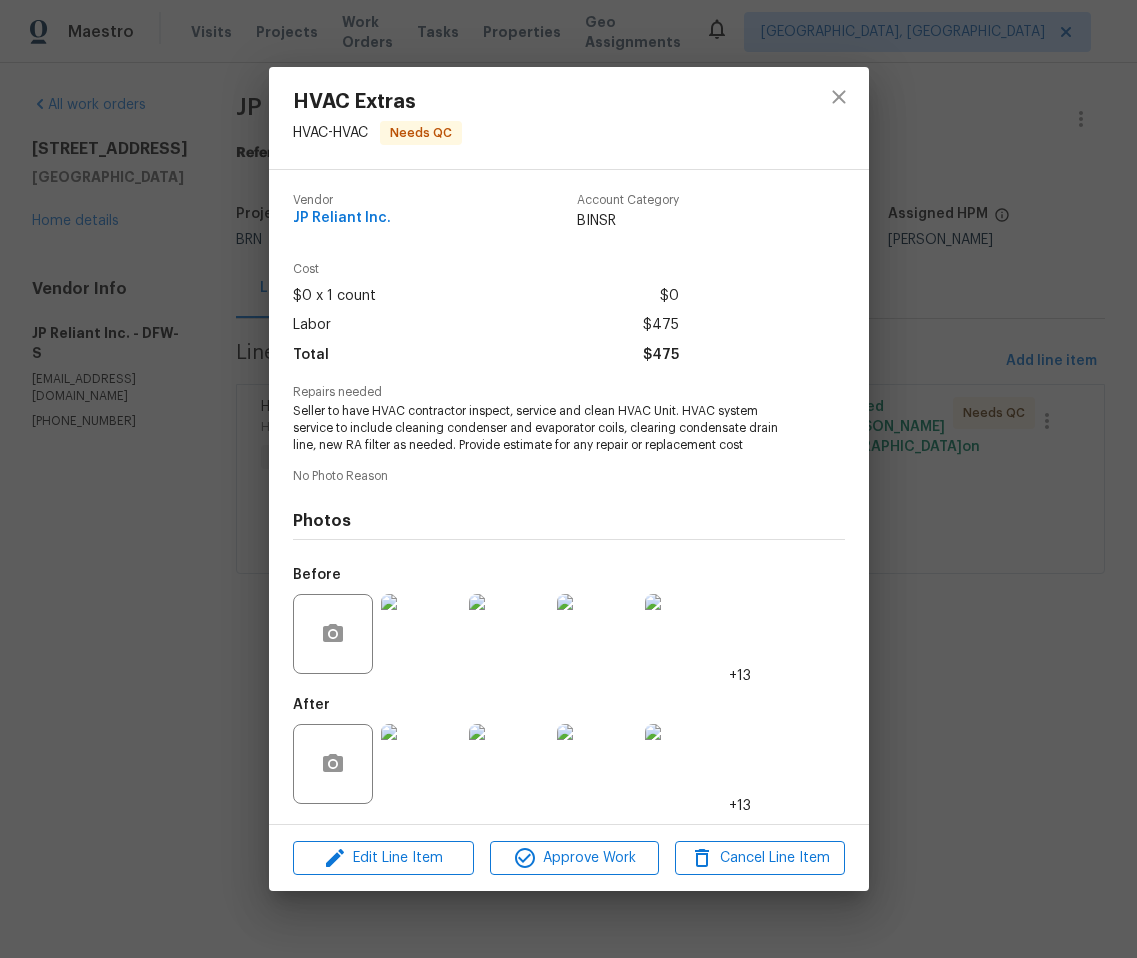click on "No Photo Reason" at bounding box center (569, 476) 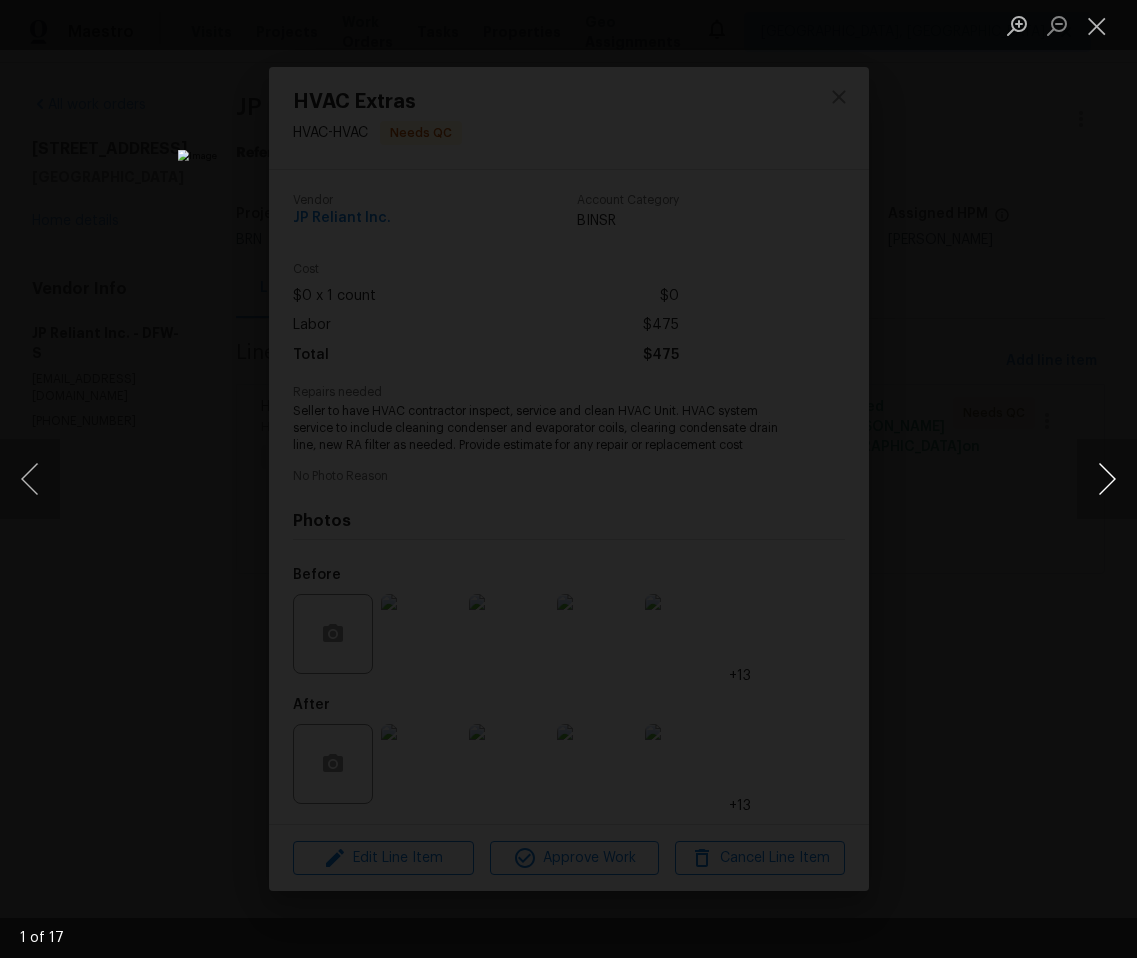 click at bounding box center (1107, 479) 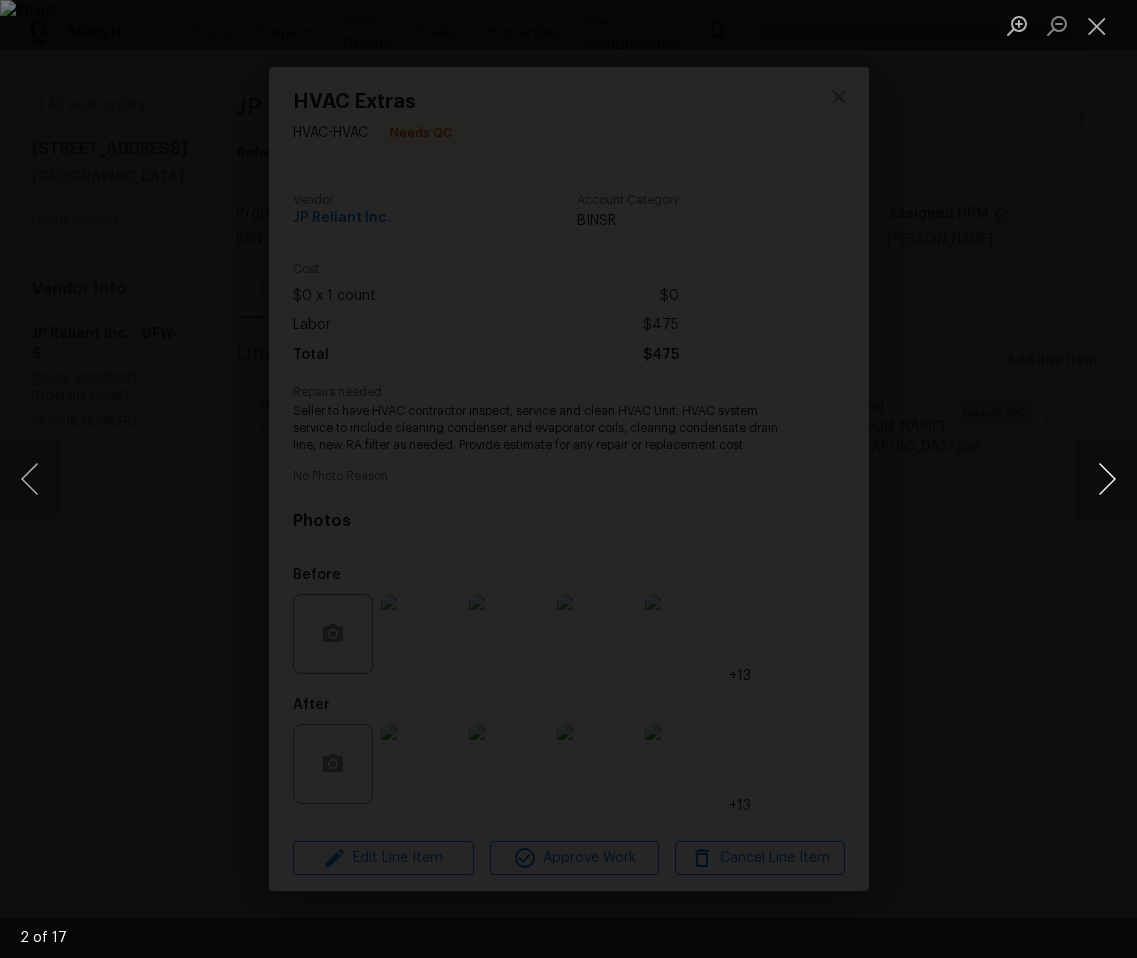 click at bounding box center (1107, 479) 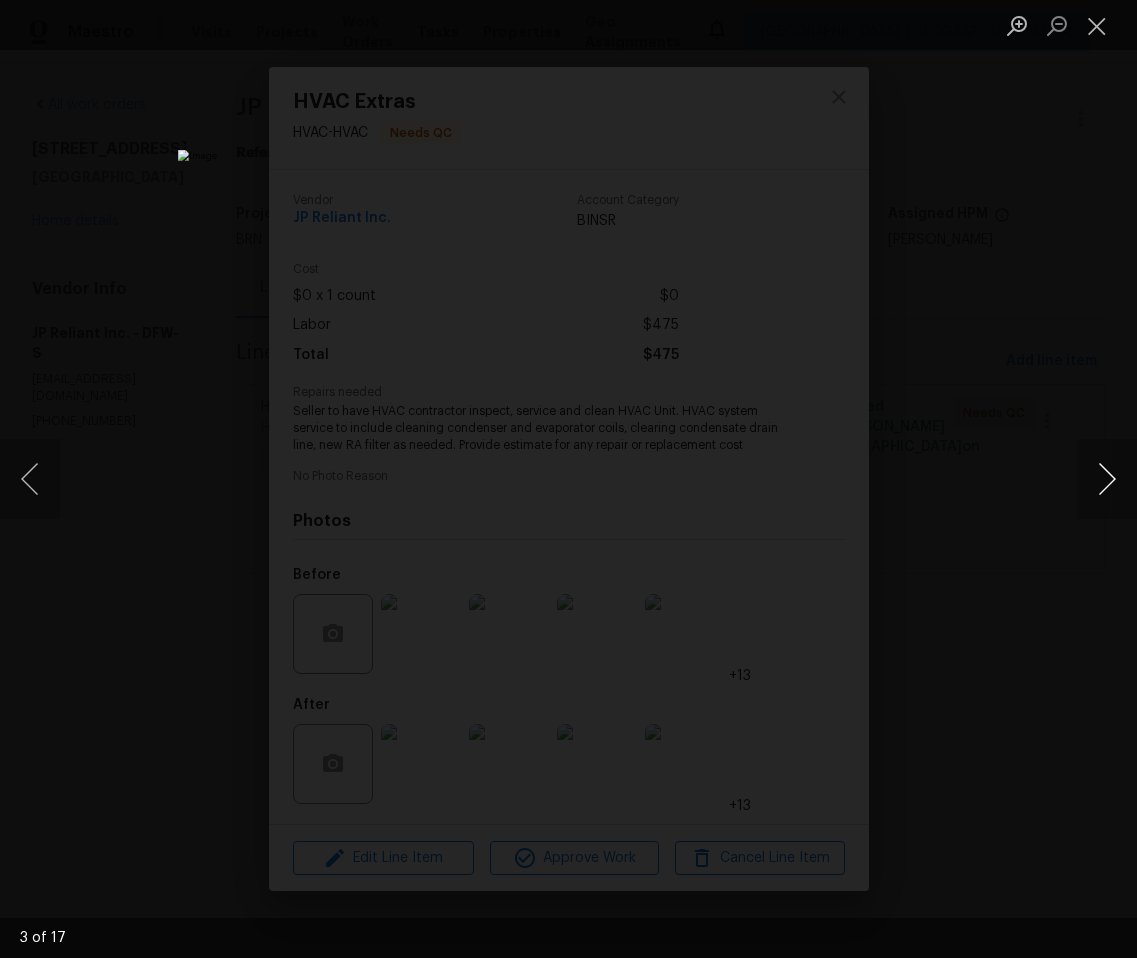 click at bounding box center [1107, 479] 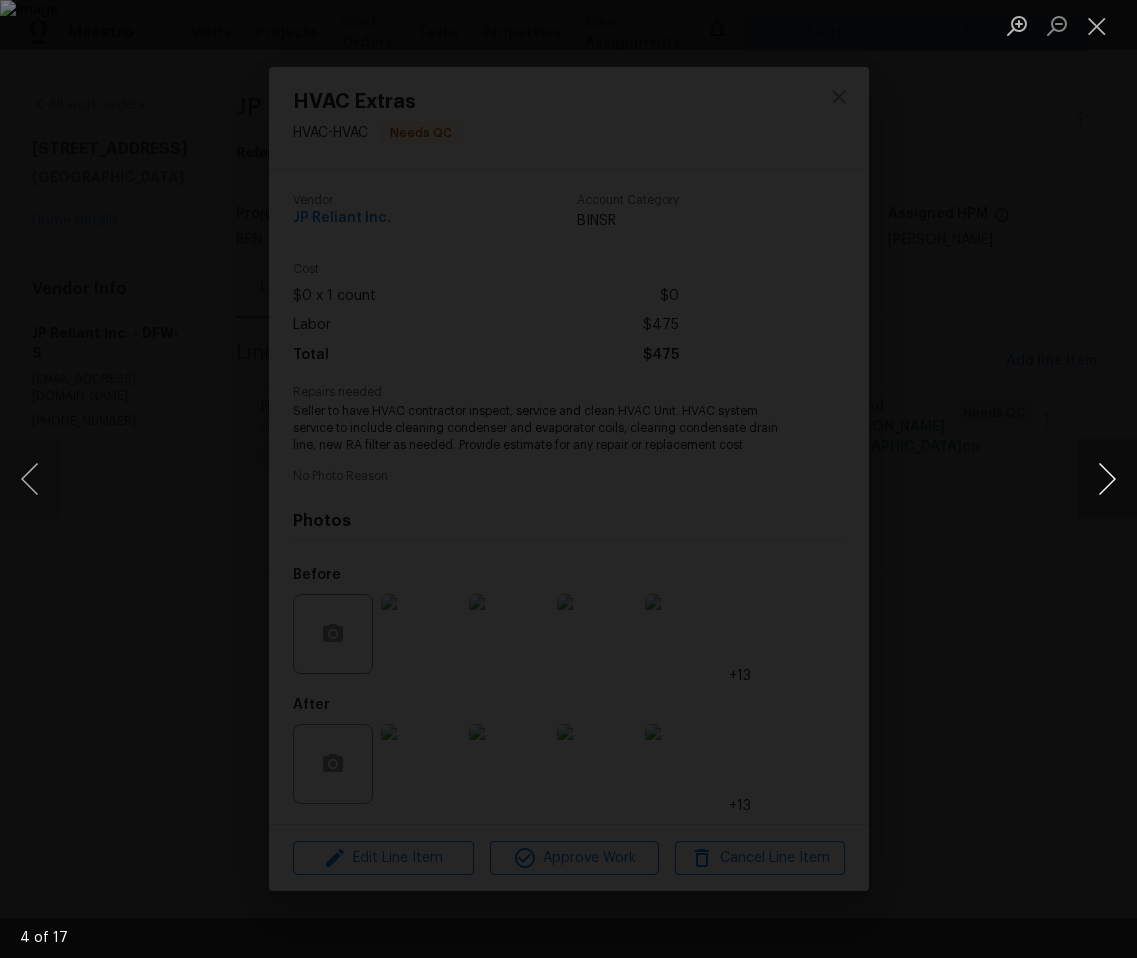 click at bounding box center (1107, 479) 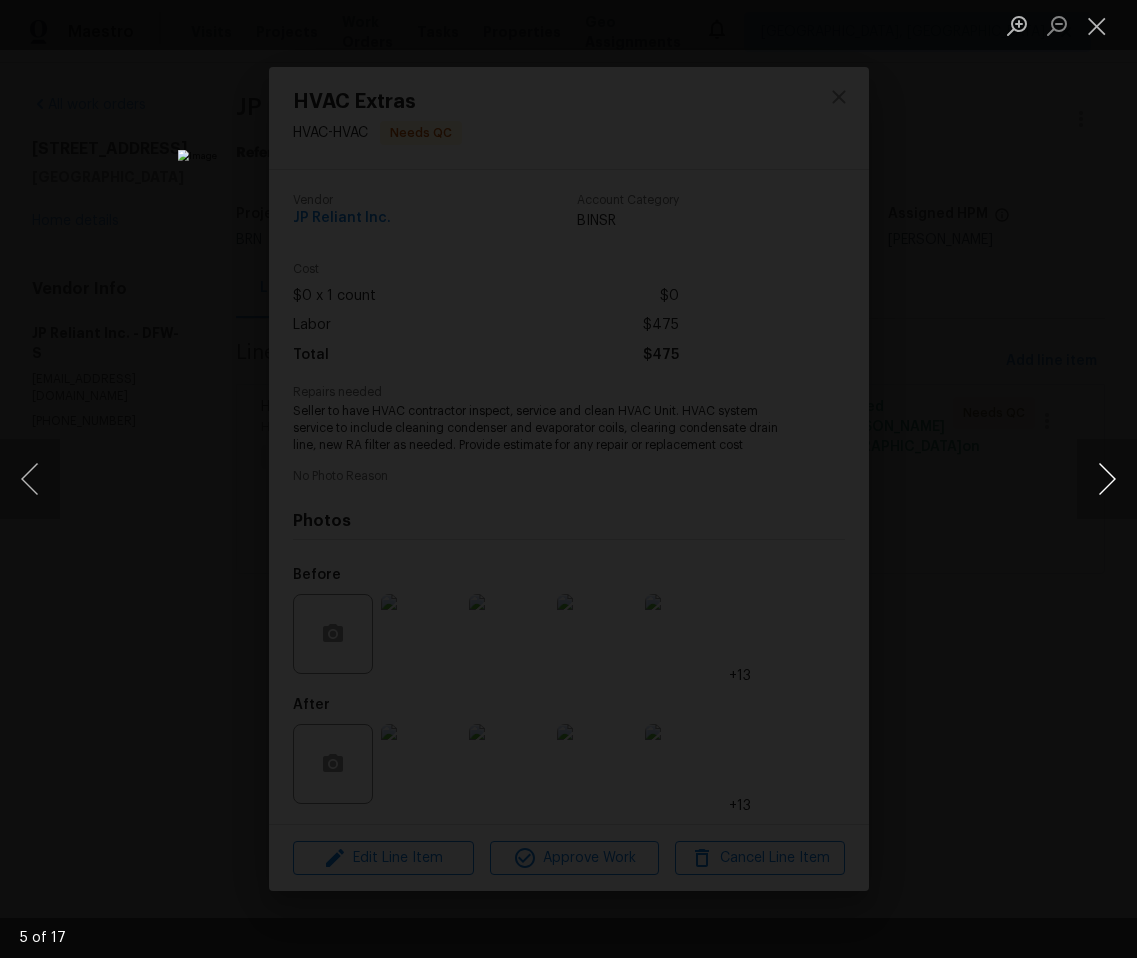 click at bounding box center (1107, 479) 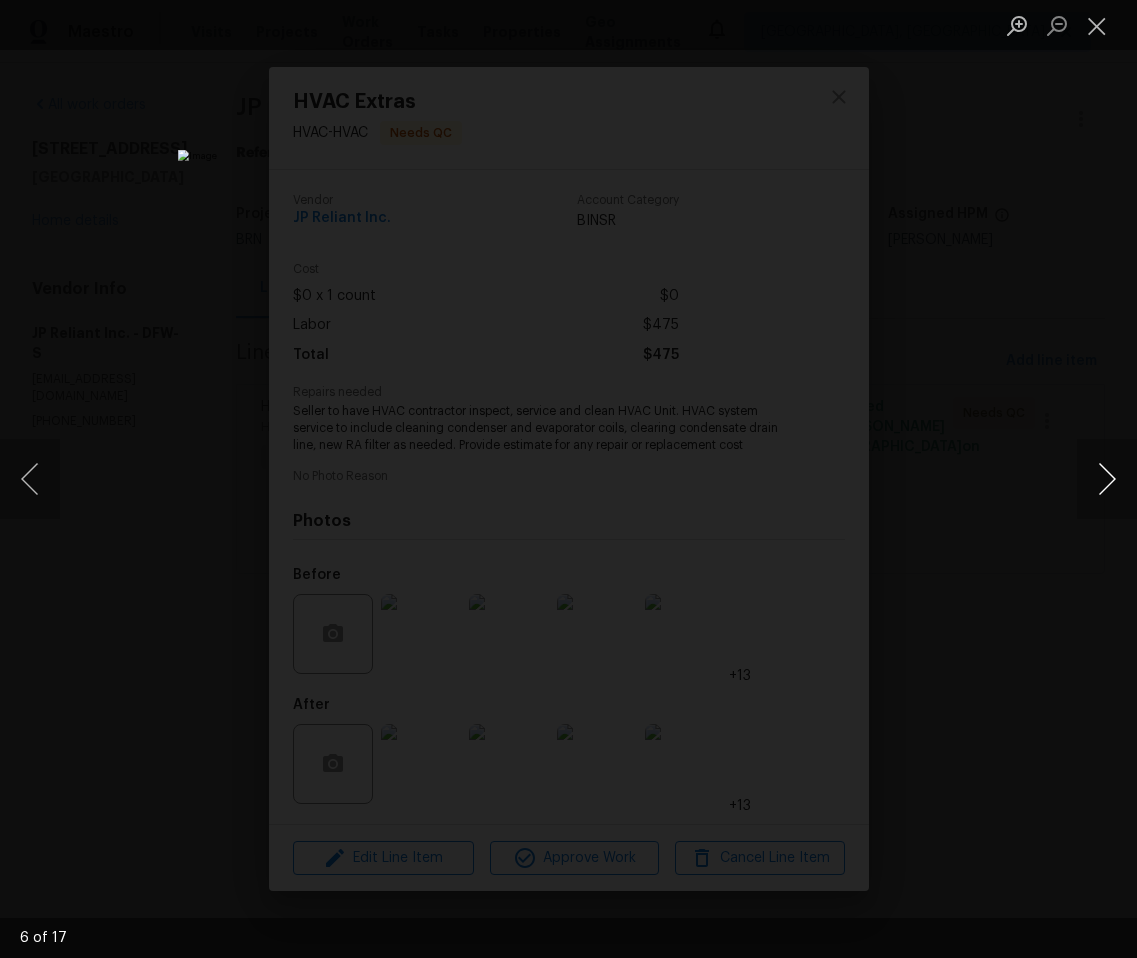 click at bounding box center [1107, 479] 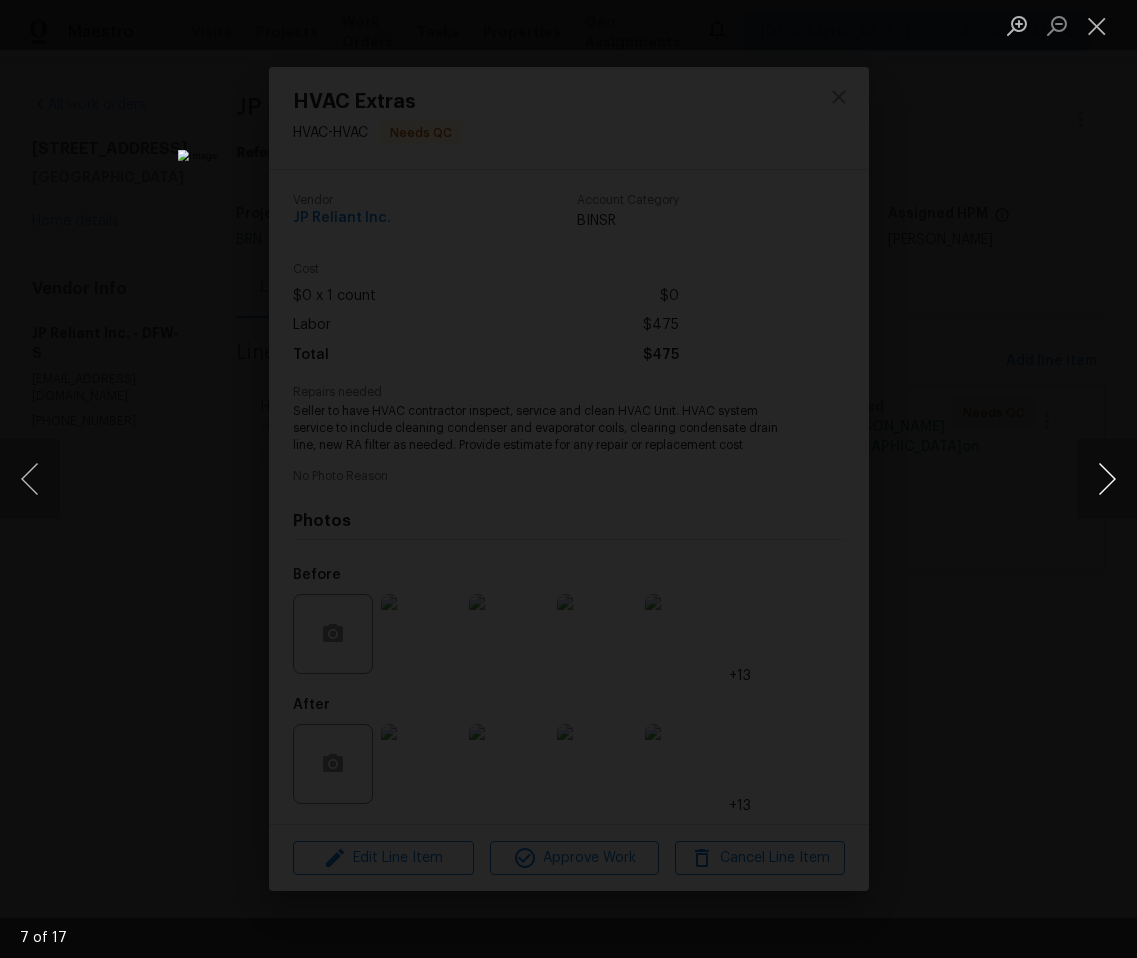 click at bounding box center (1107, 479) 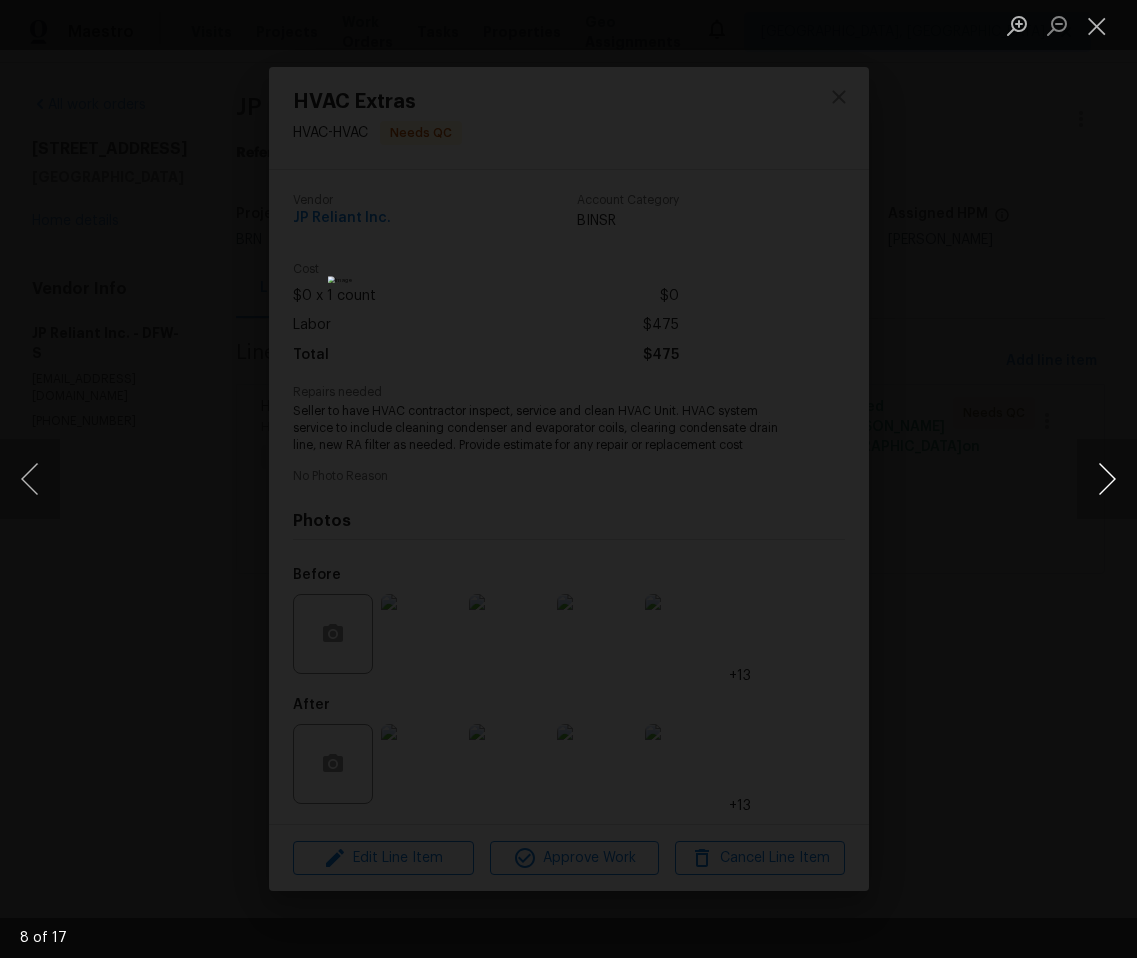 click at bounding box center (1107, 479) 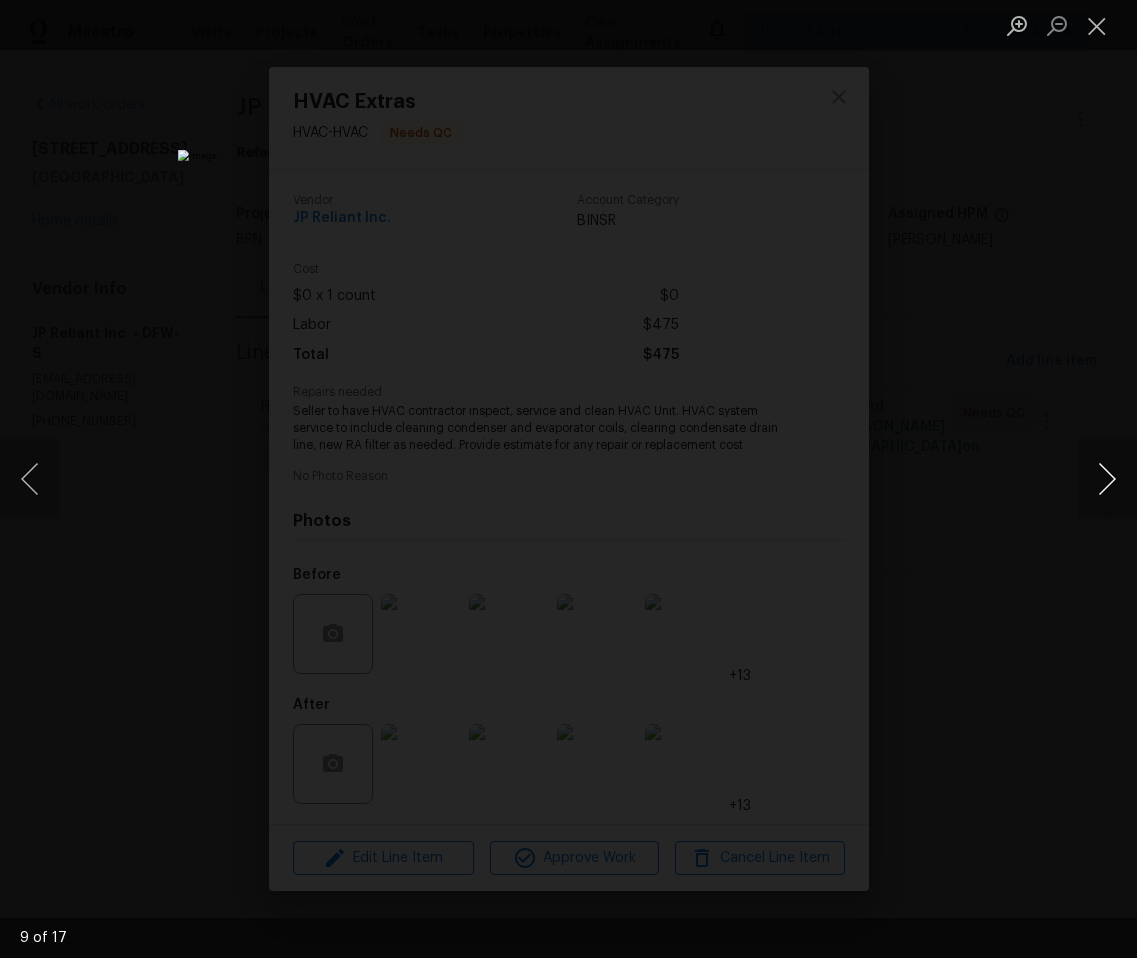 click at bounding box center (1107, 479) 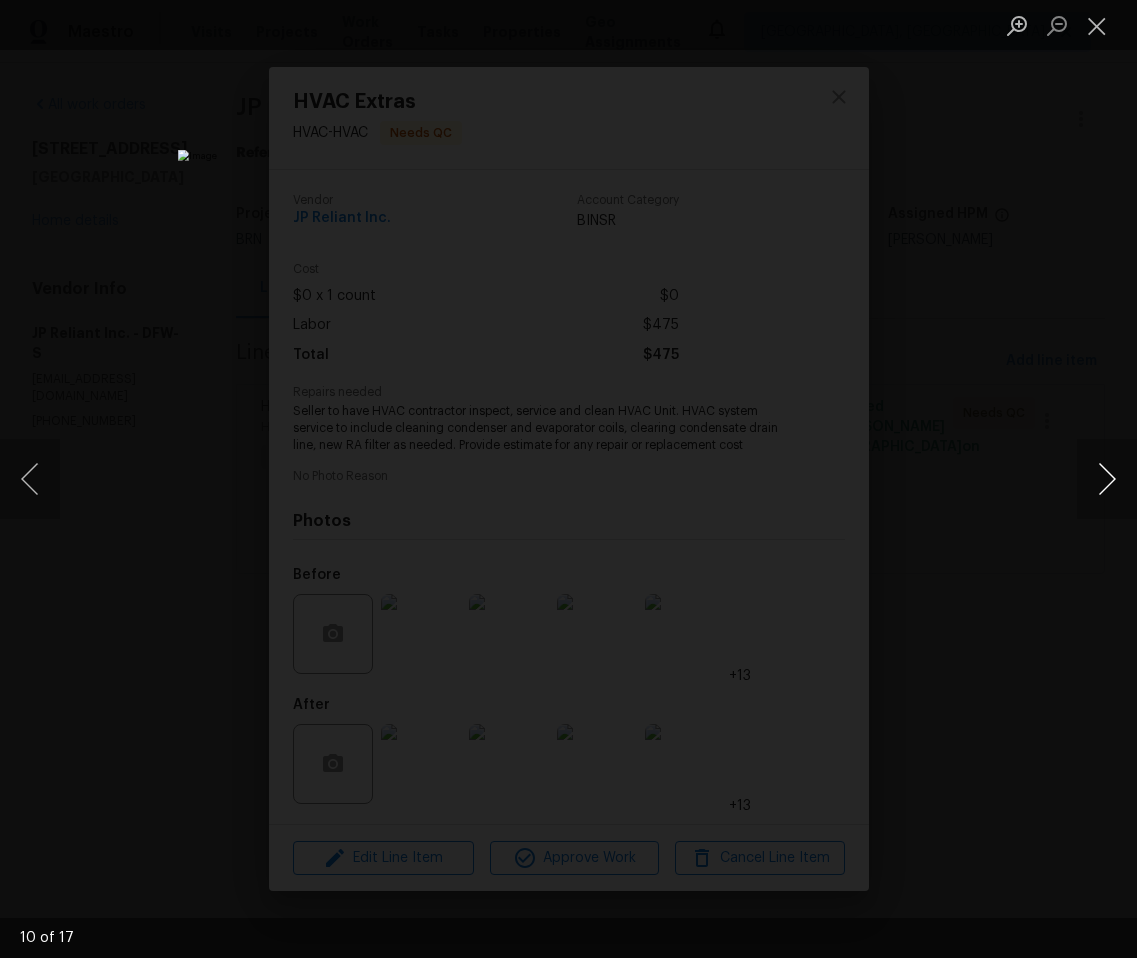 click at bounding box center (1107, 479) 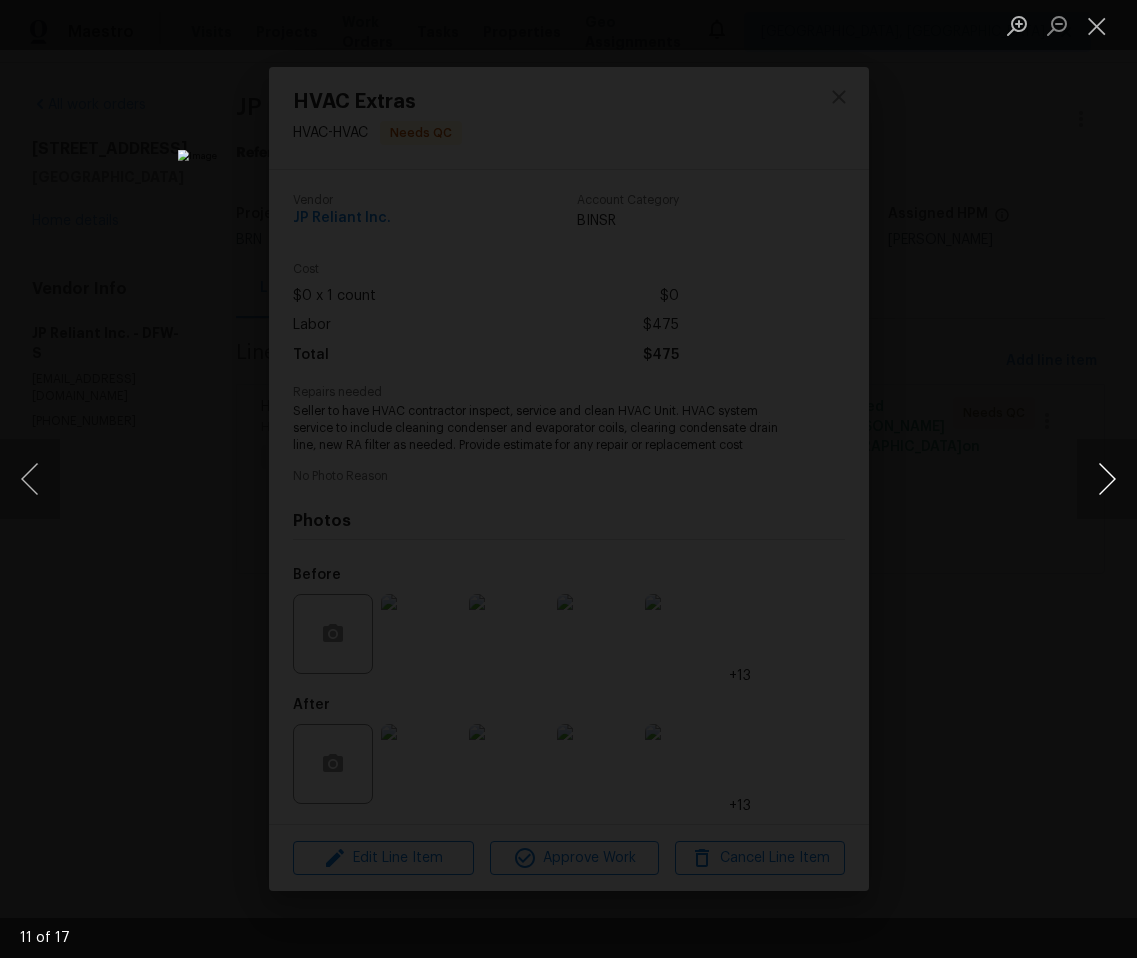 click at bounding box center (1107, 479) 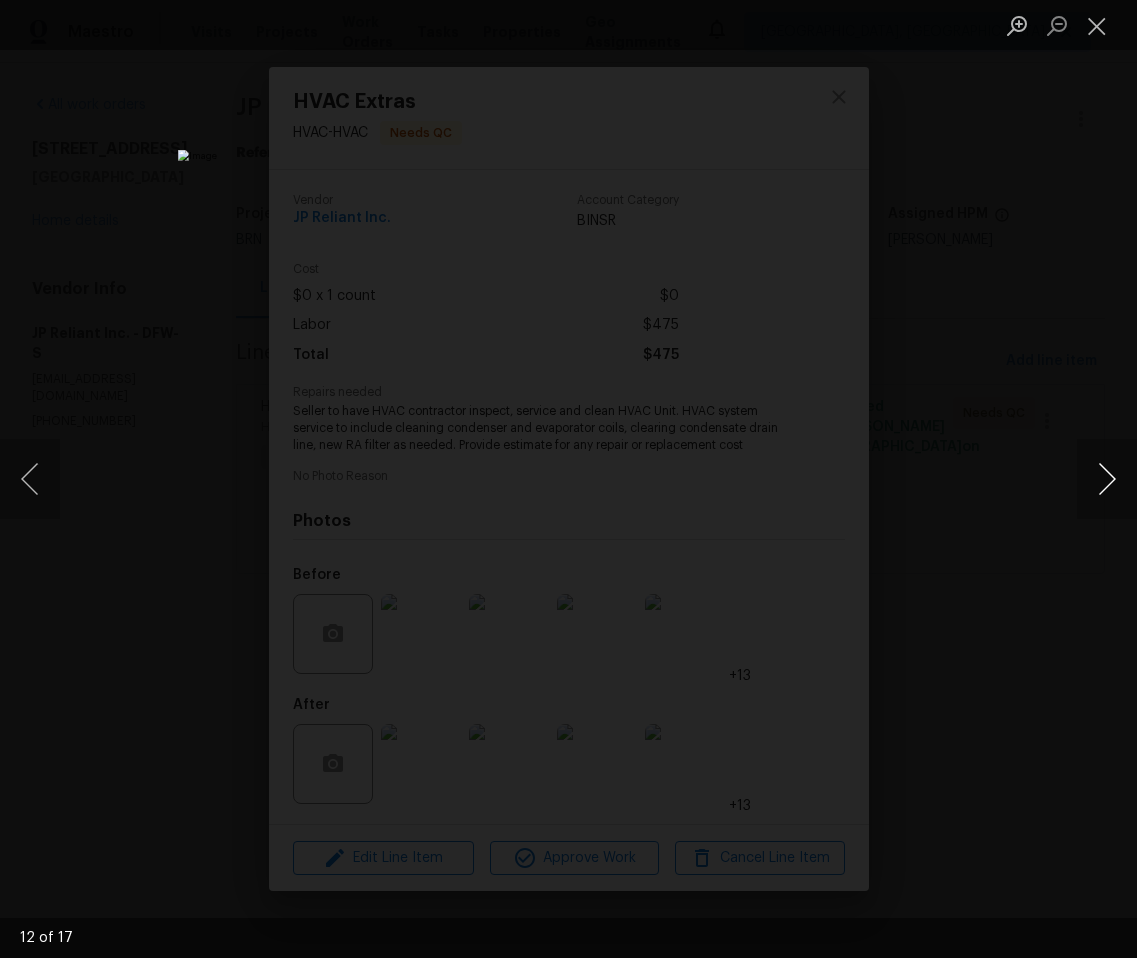 click at bounding box center [1107, 479] 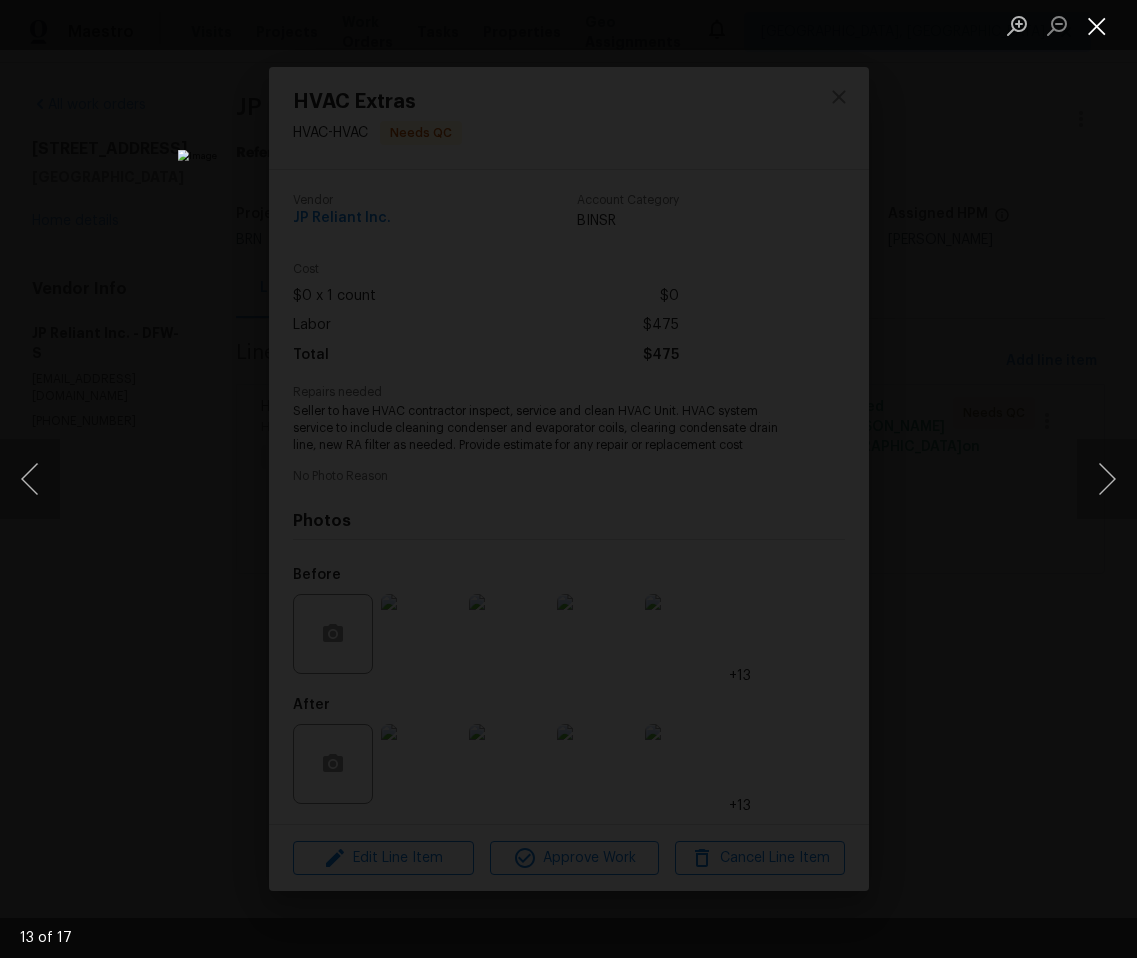 click at bounding box center [1097, 25] 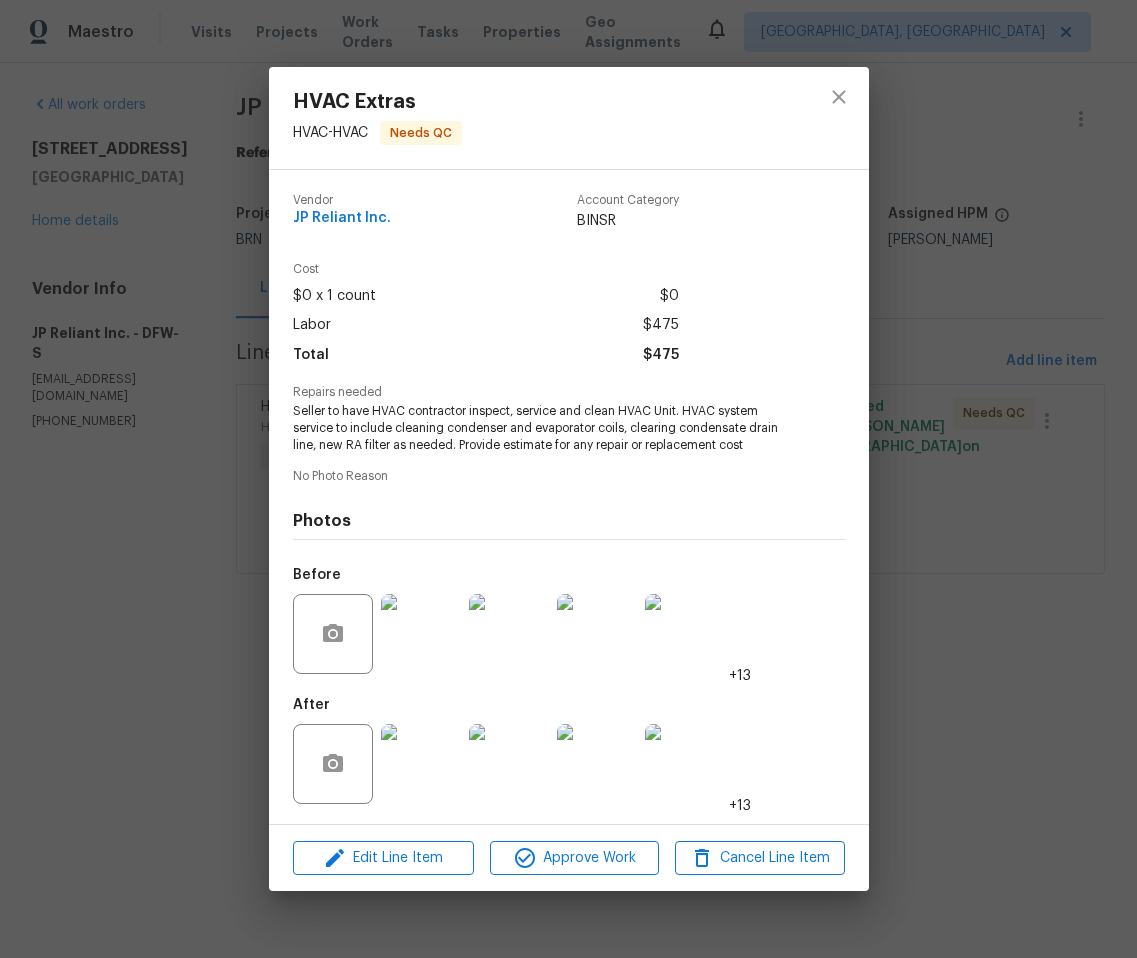 click at bounding box center (421, 764) 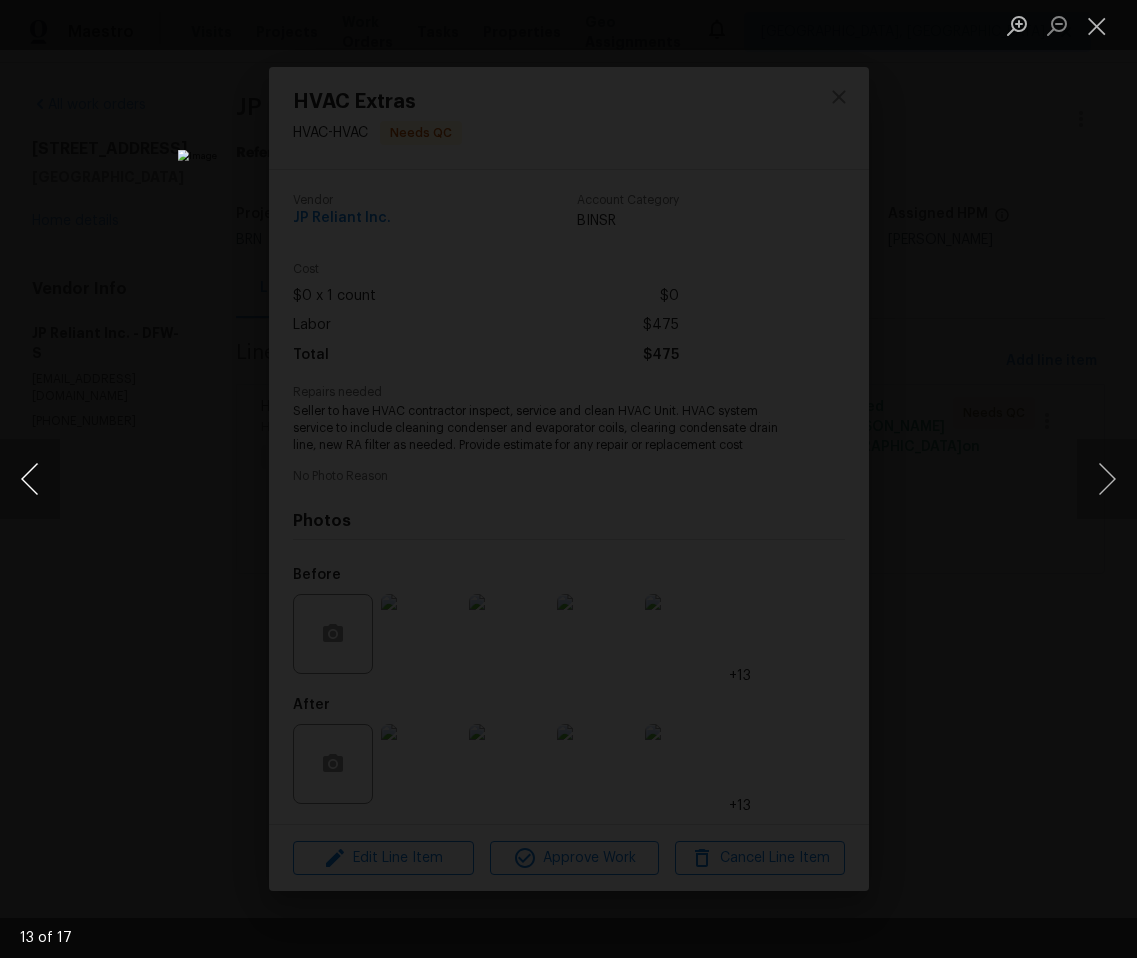 click at bounding box center (30, 479) 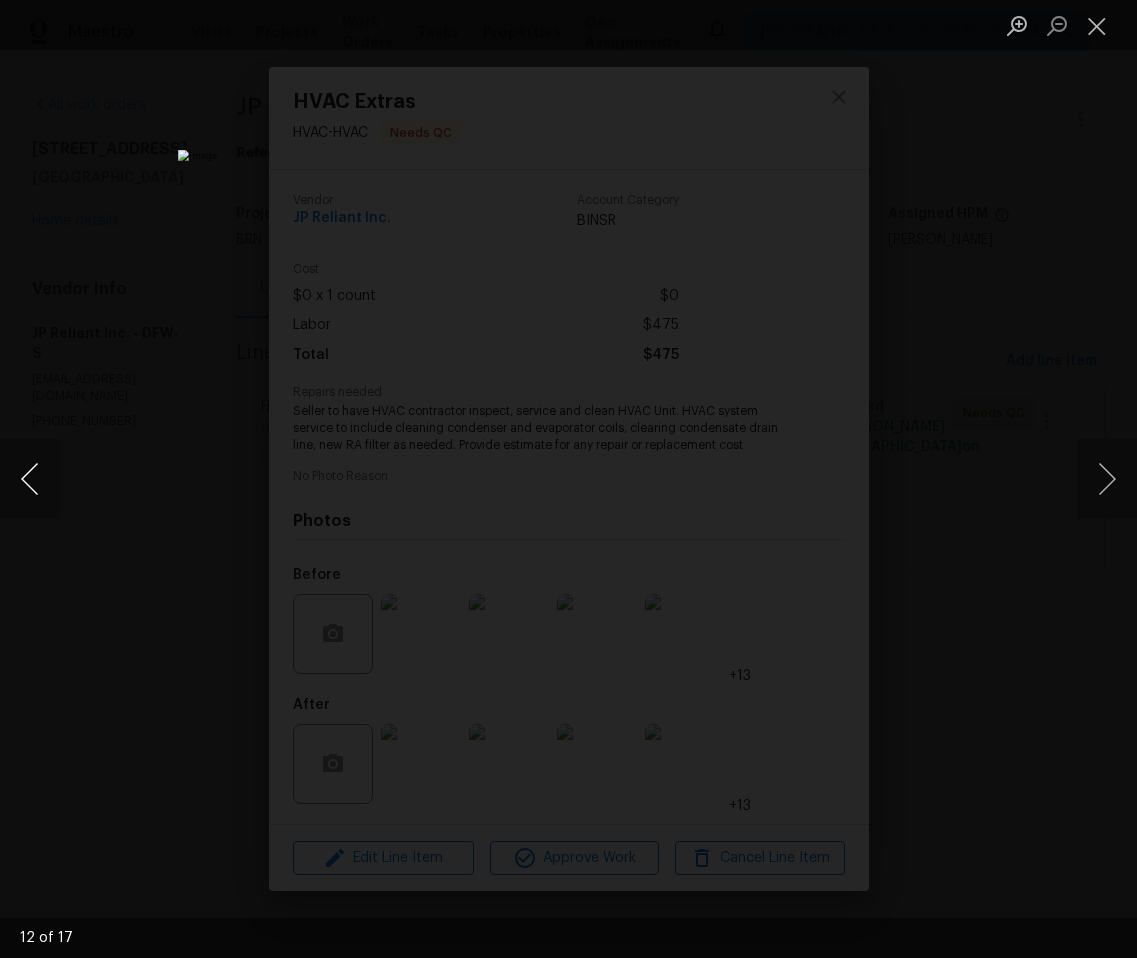 click at bounding box center [30, 479] 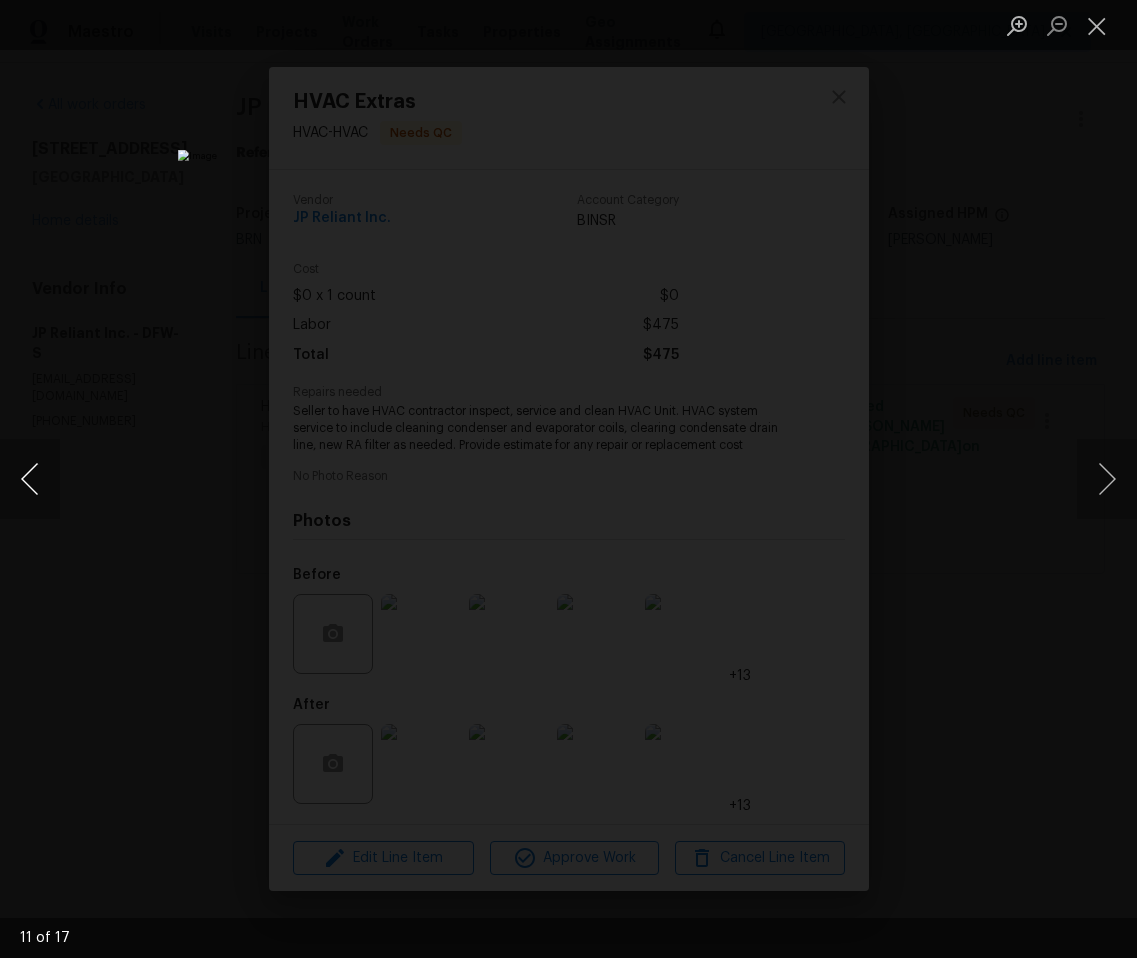 click at bounding box center (30, 479) 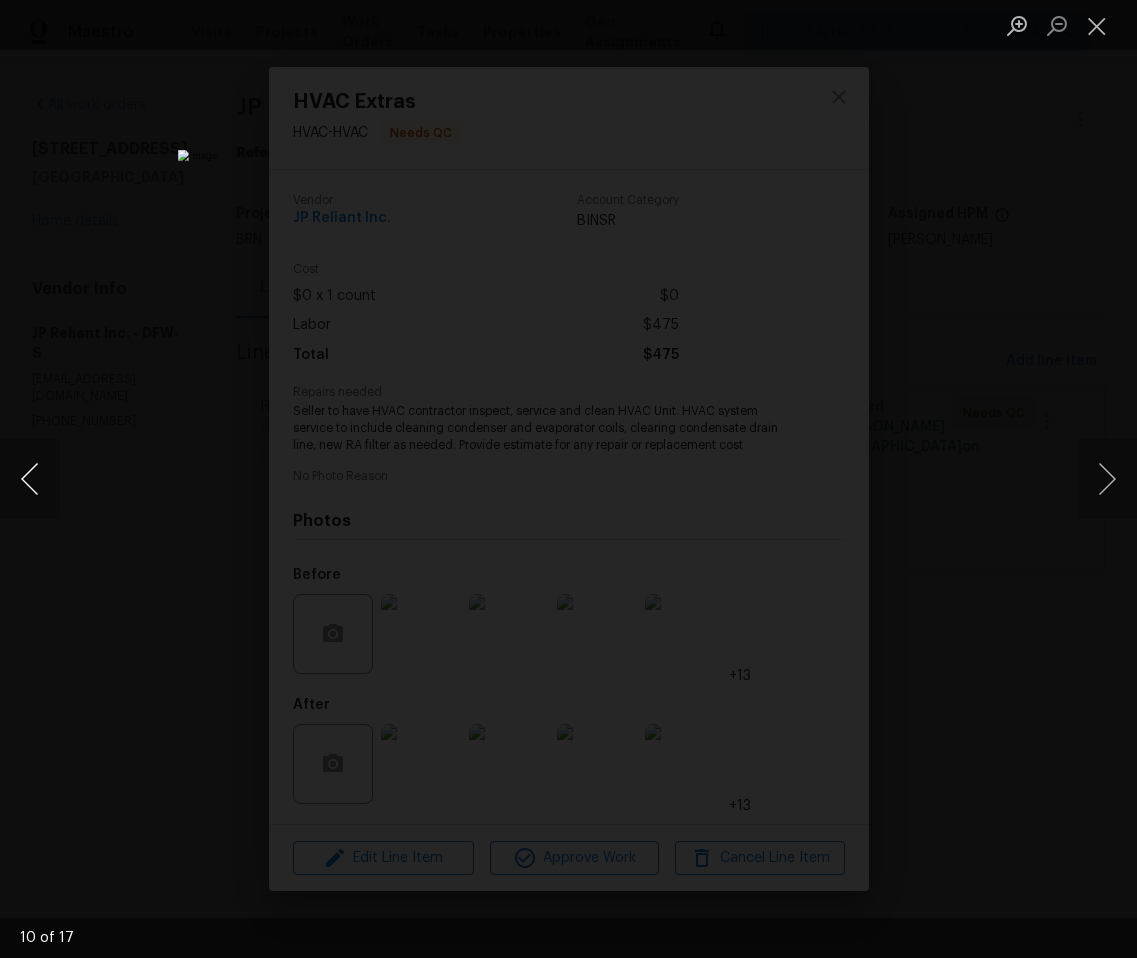 click at bounding box center (30, 479) 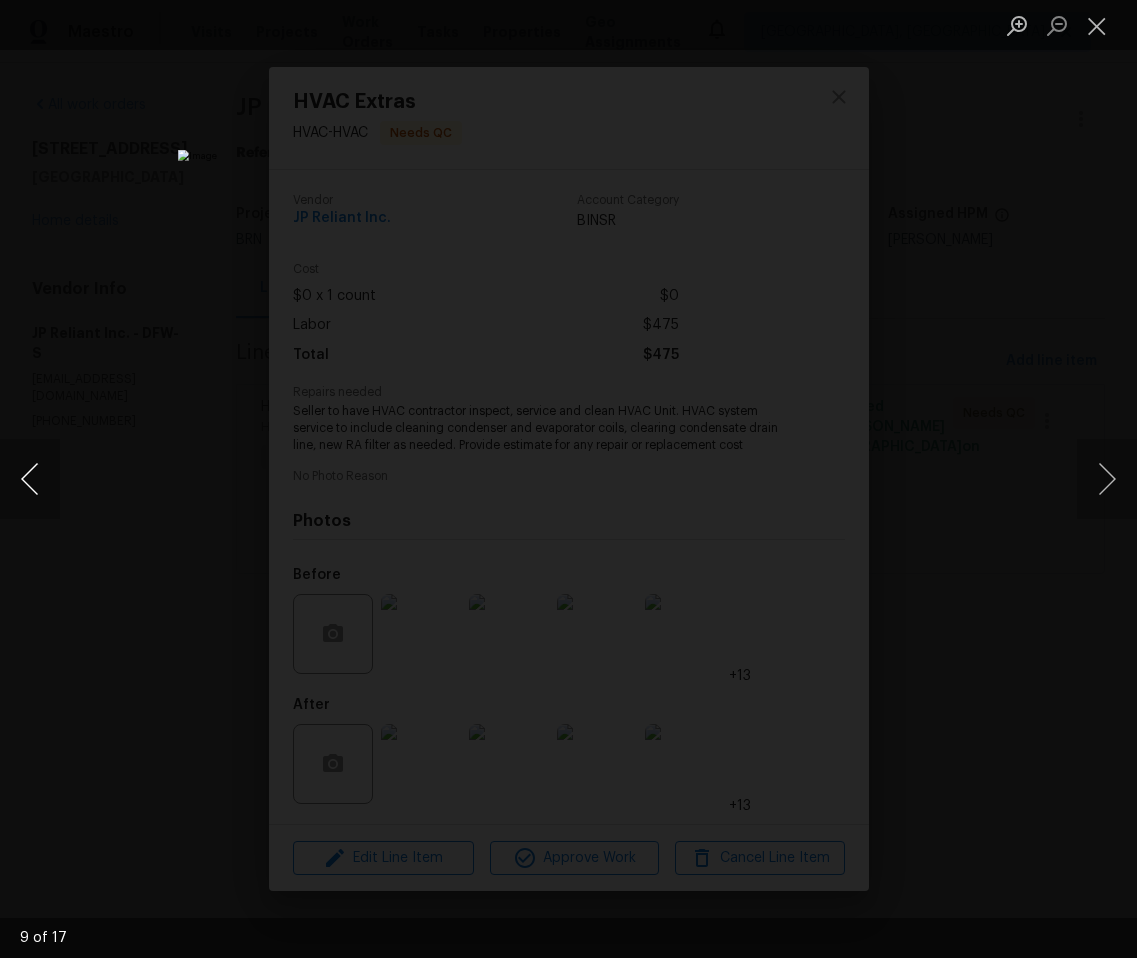 click at bounding box center (30, 479) 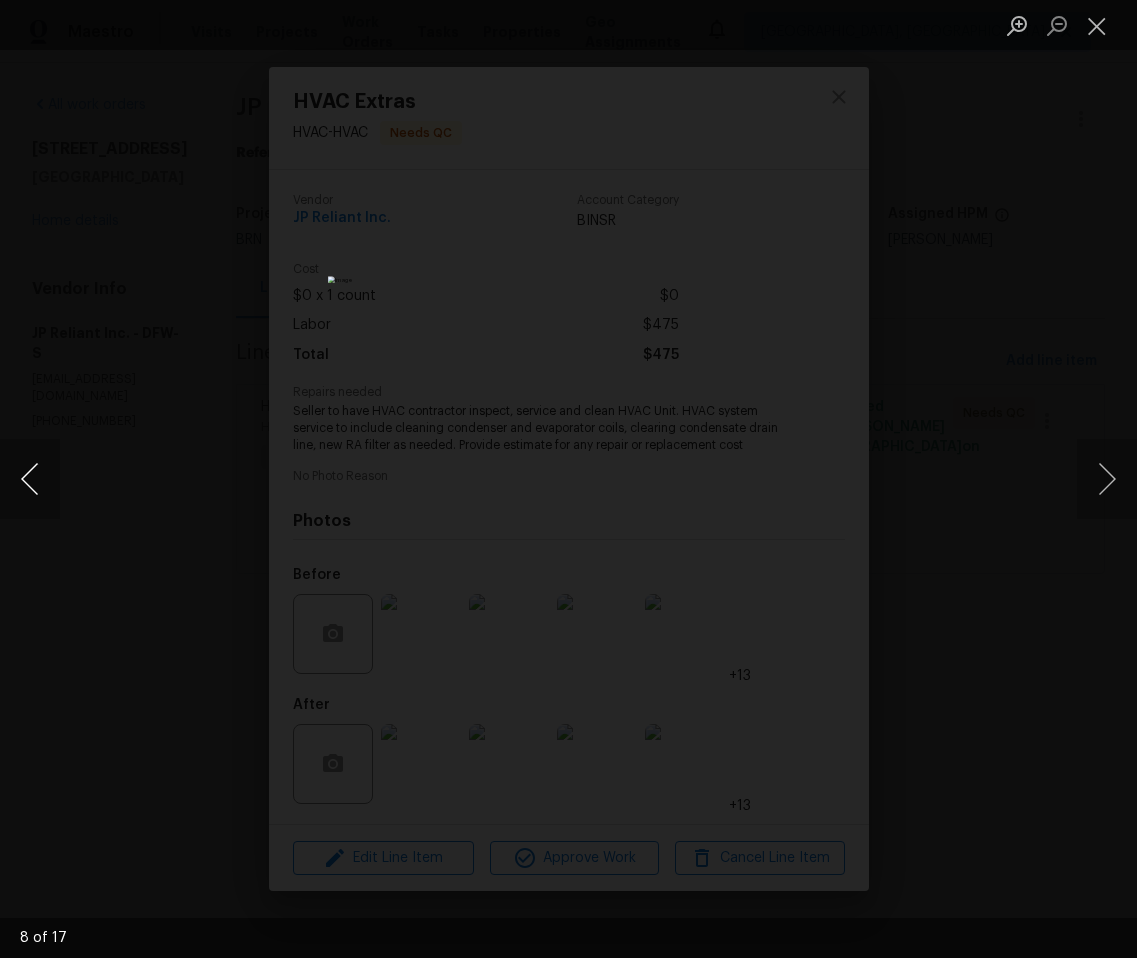 click at bounding box center [30, 479] 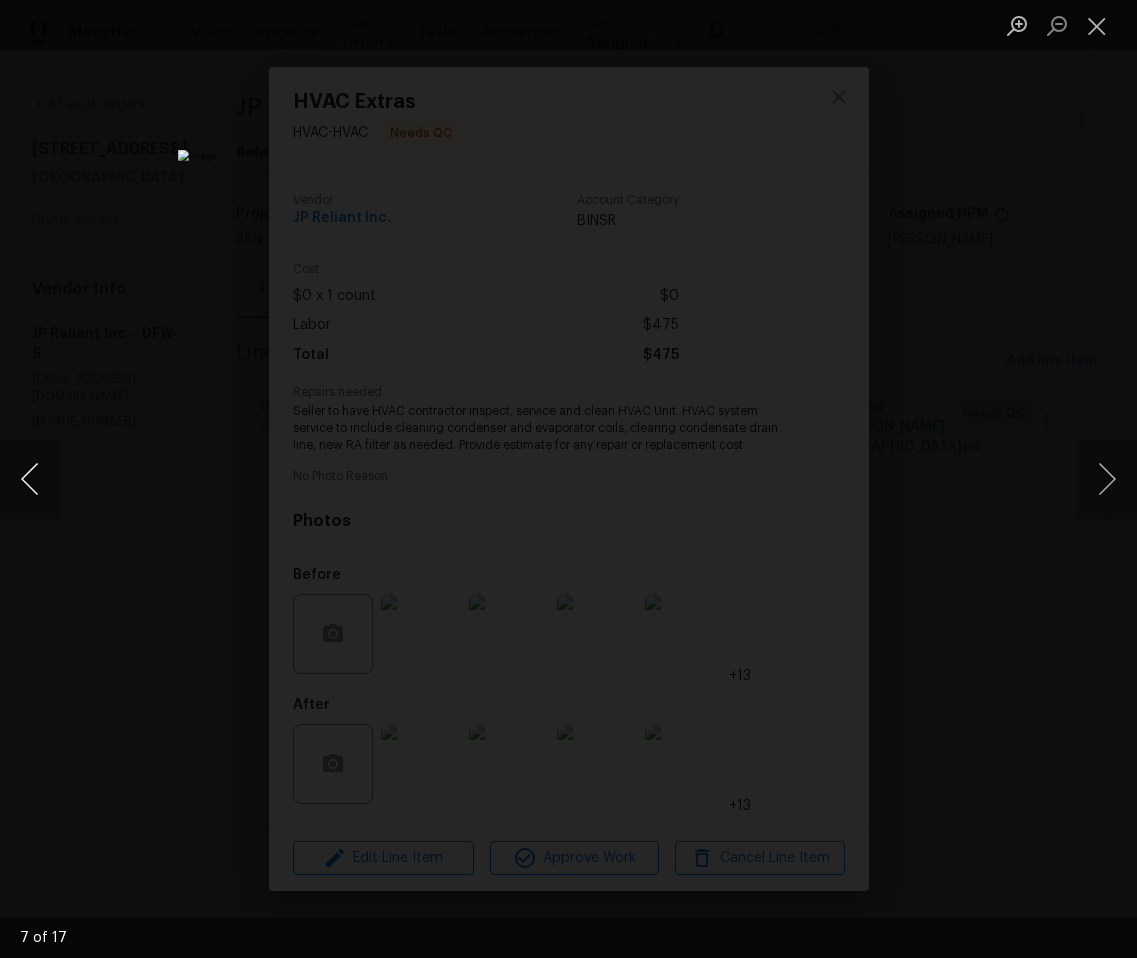 click at bounding box center (30, 479) 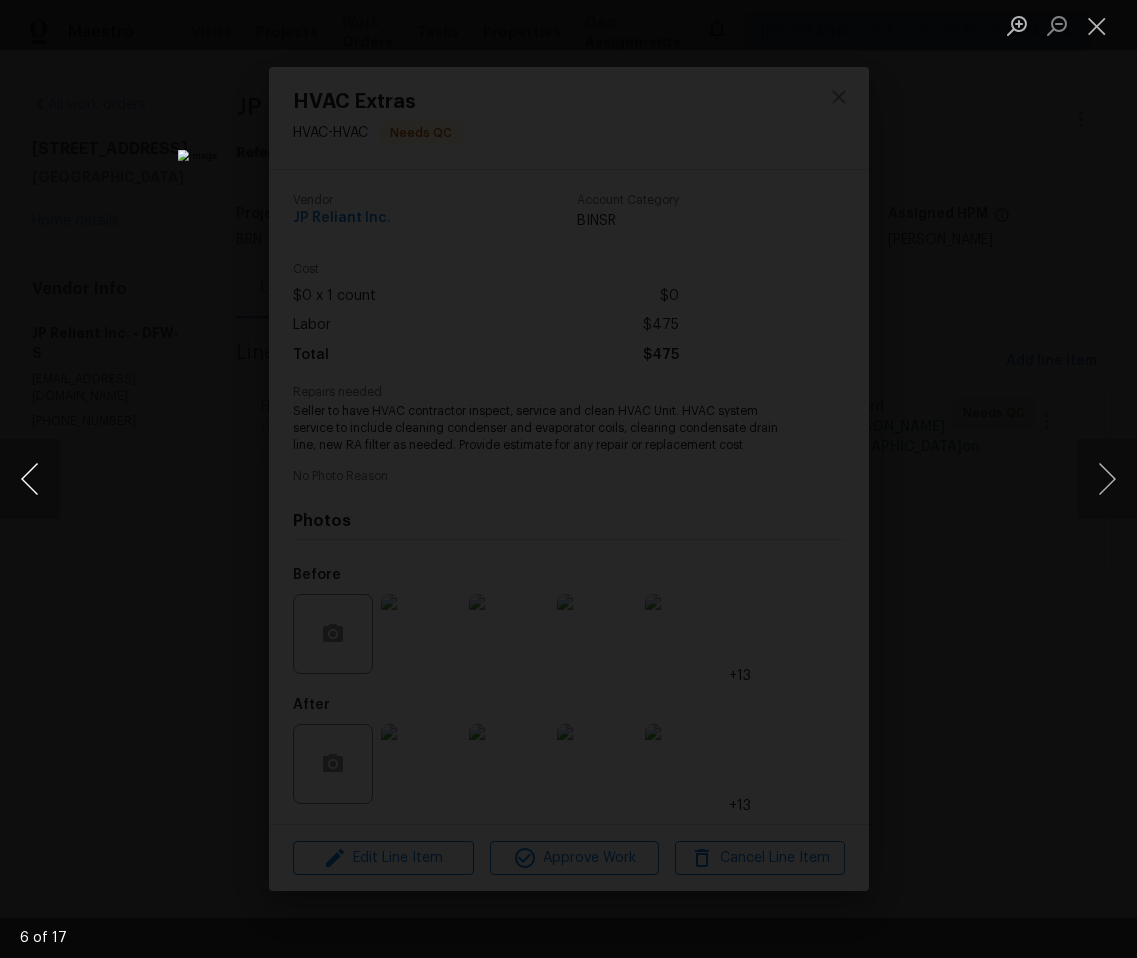 click at bounding box center (30, 479) 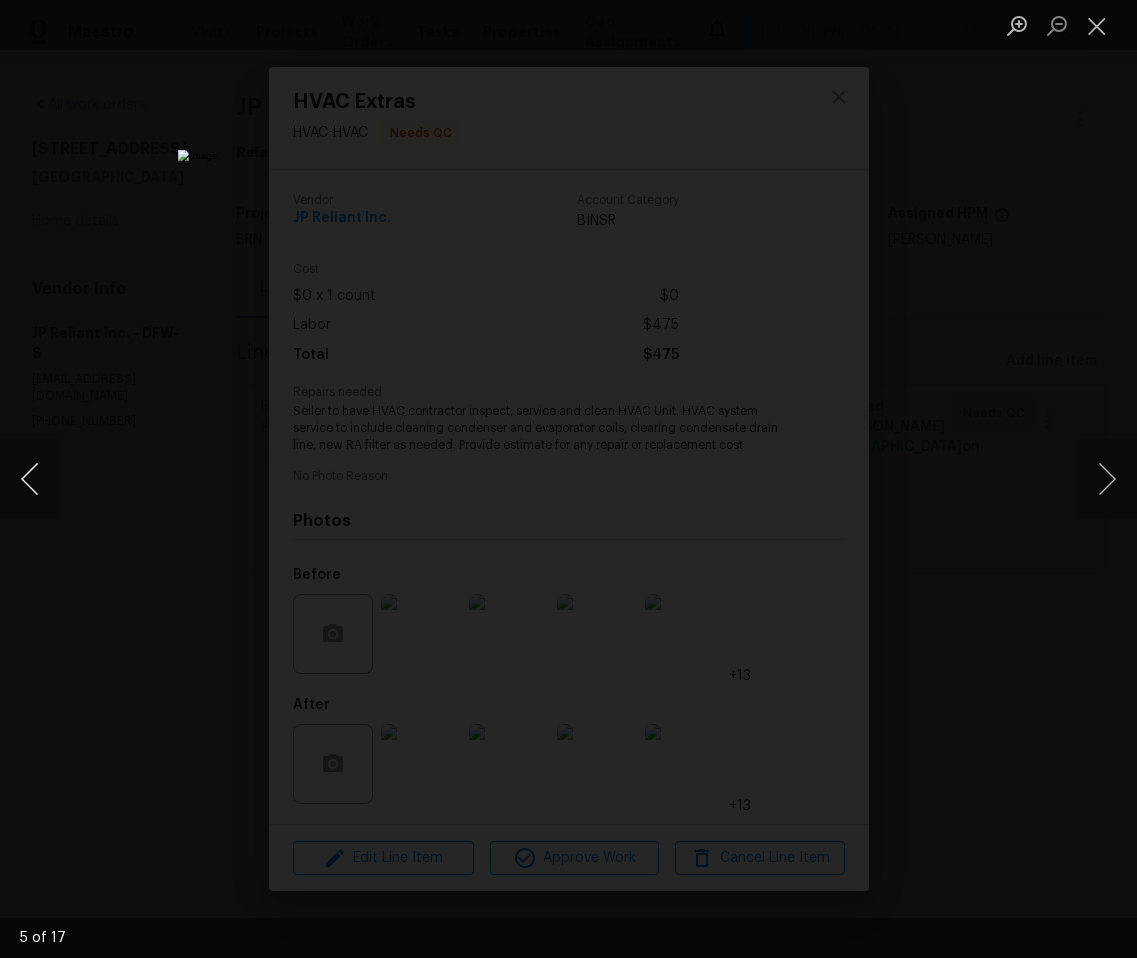 click at bounding box center (30, 479) 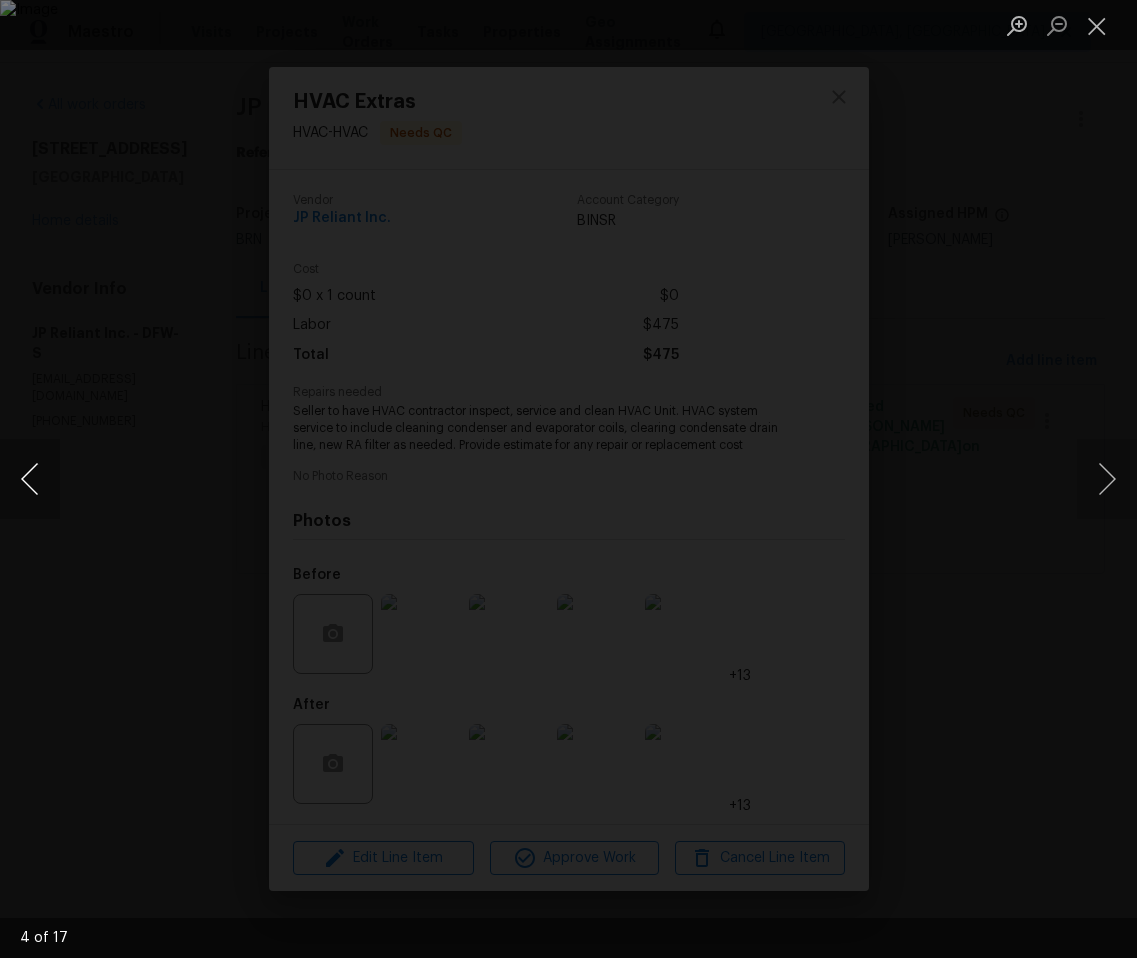 click at bounding box center (30, 479) 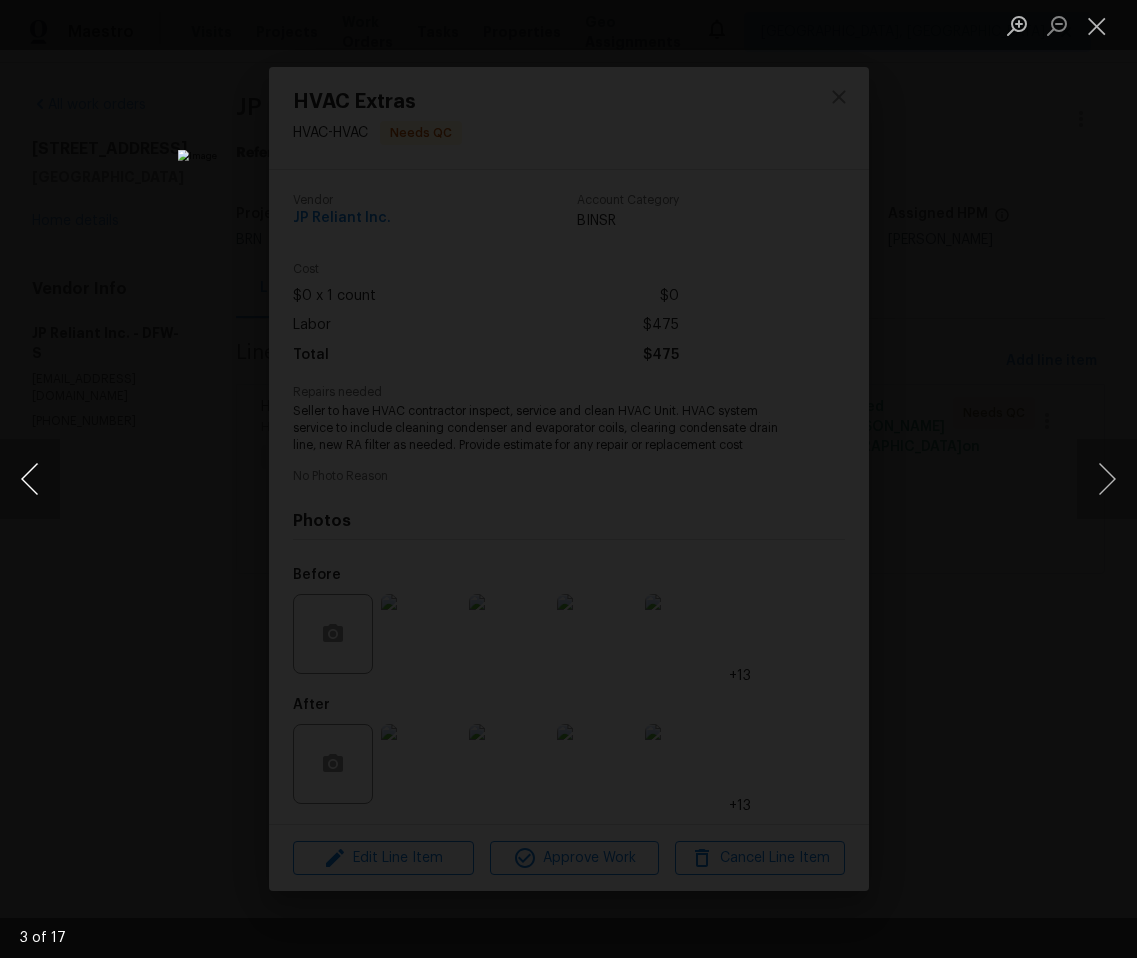click at bounding box center (30, 479) 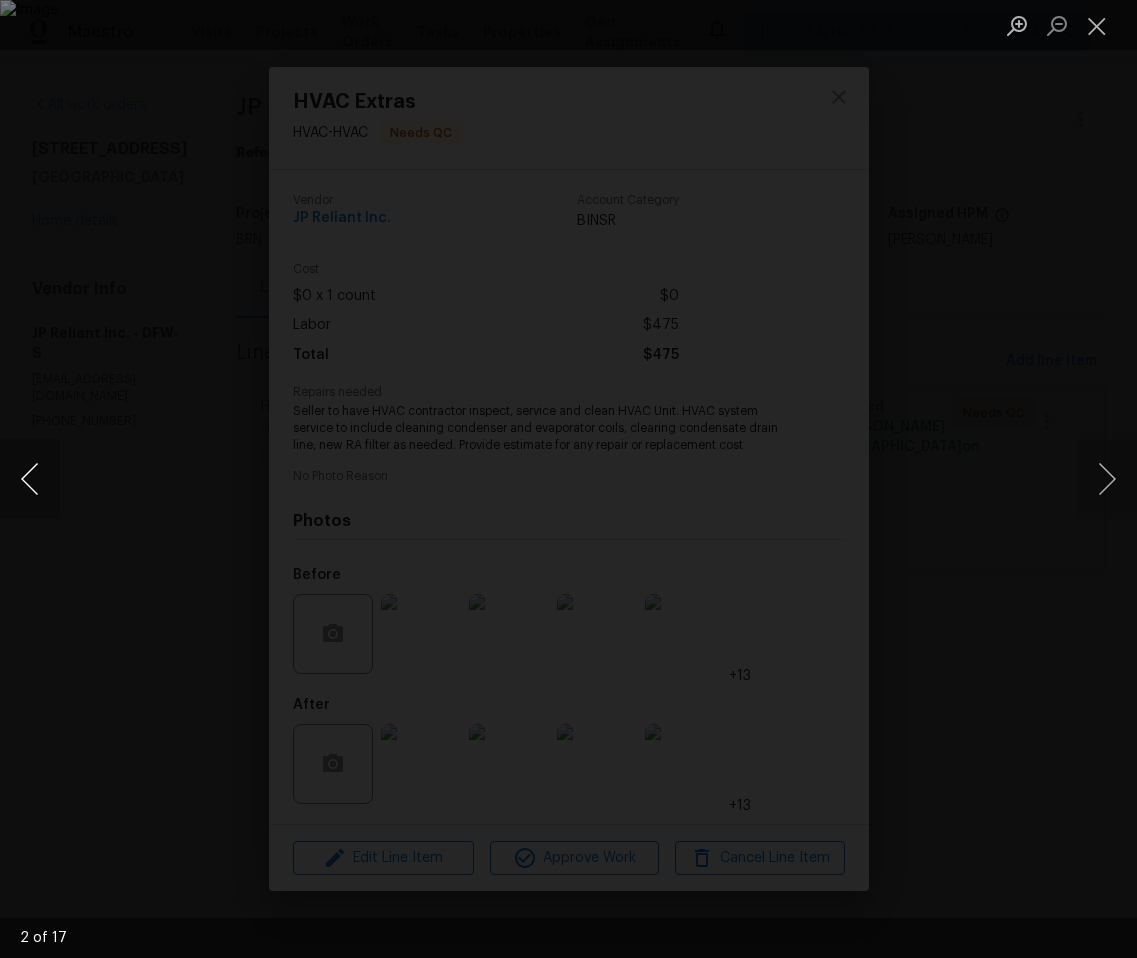 click at bounding box center [30, 479] 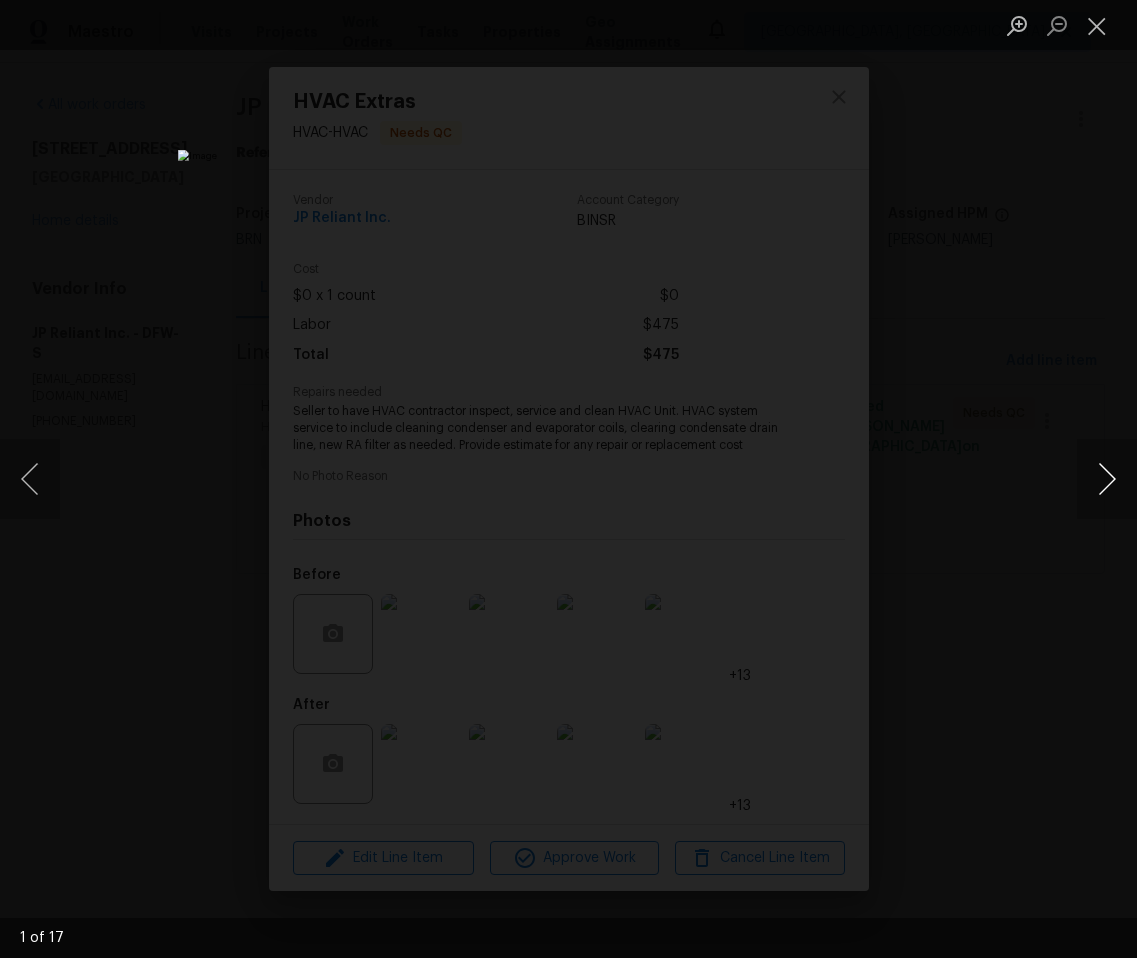 click at bounding box center [1107, 479] 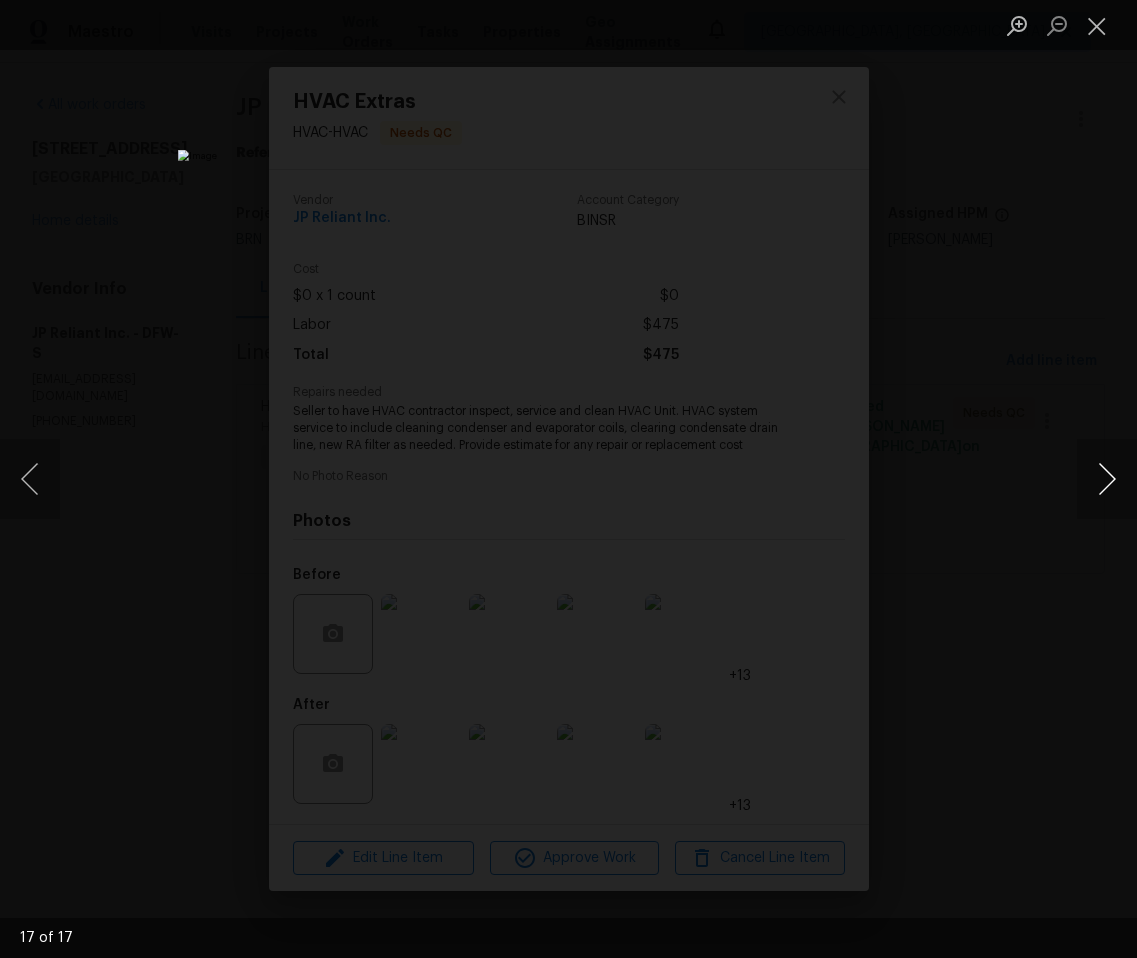 click at bounding box center [1107, 479] 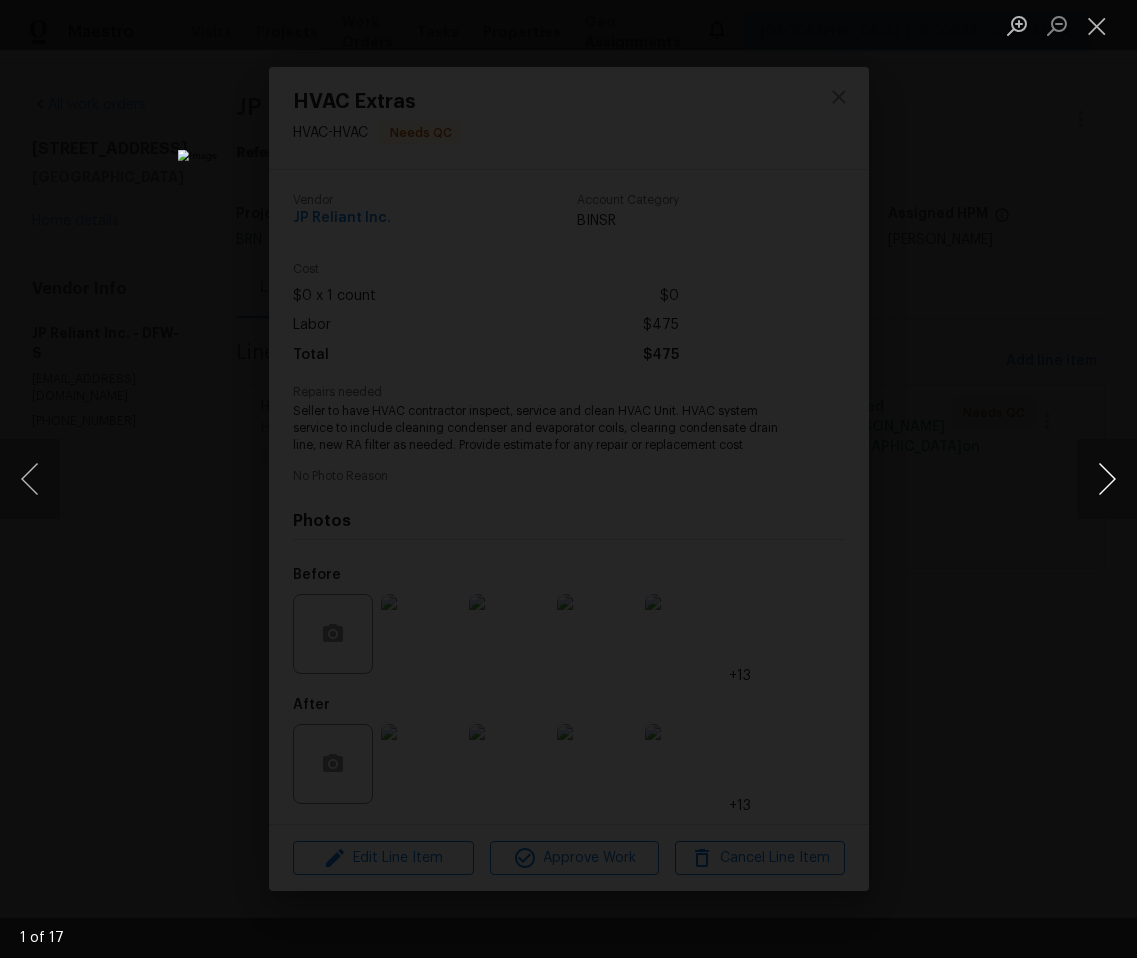 drag, startPoint x: 1107, startPoint y: 478, endPoint x: 1088, endPoint y: 464, distance: 23.600847 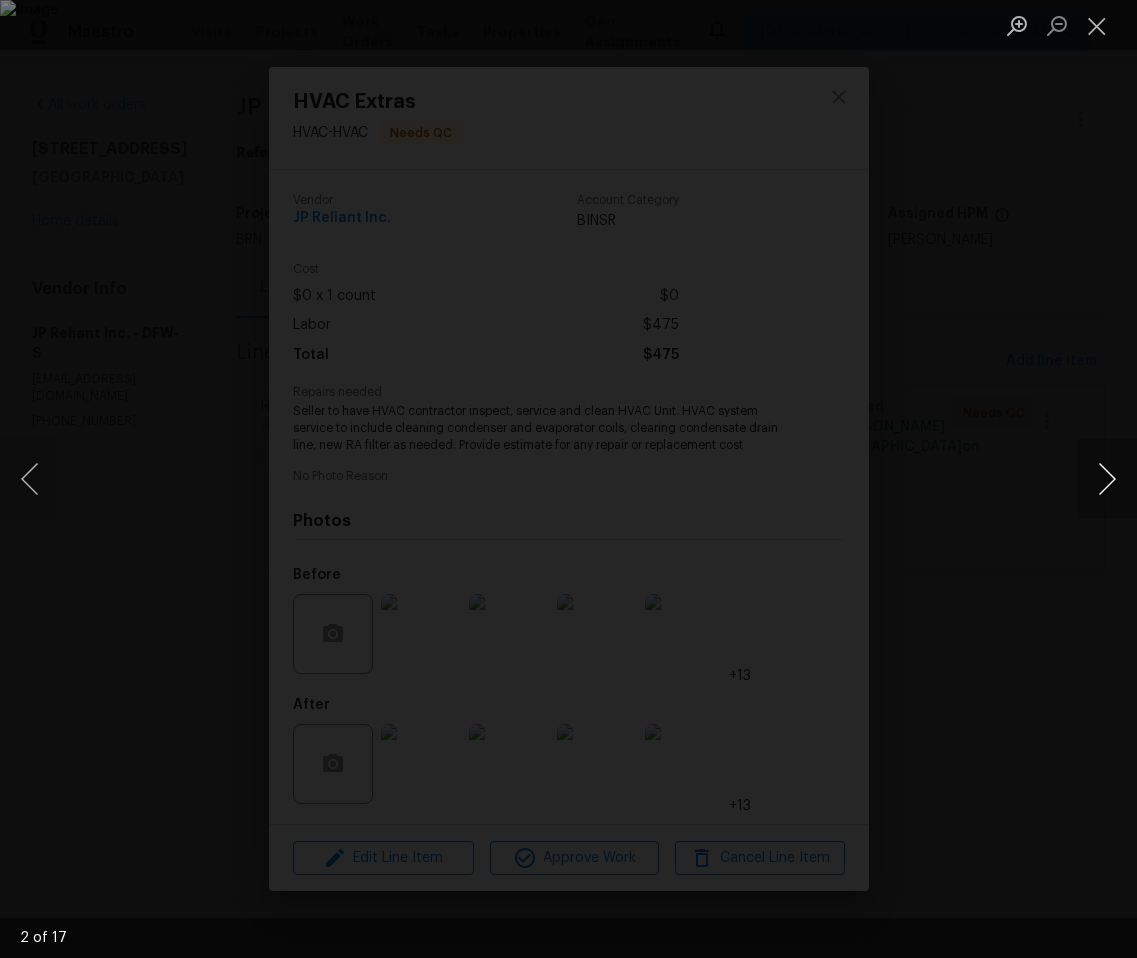 click at bounding box center [1107, 479] 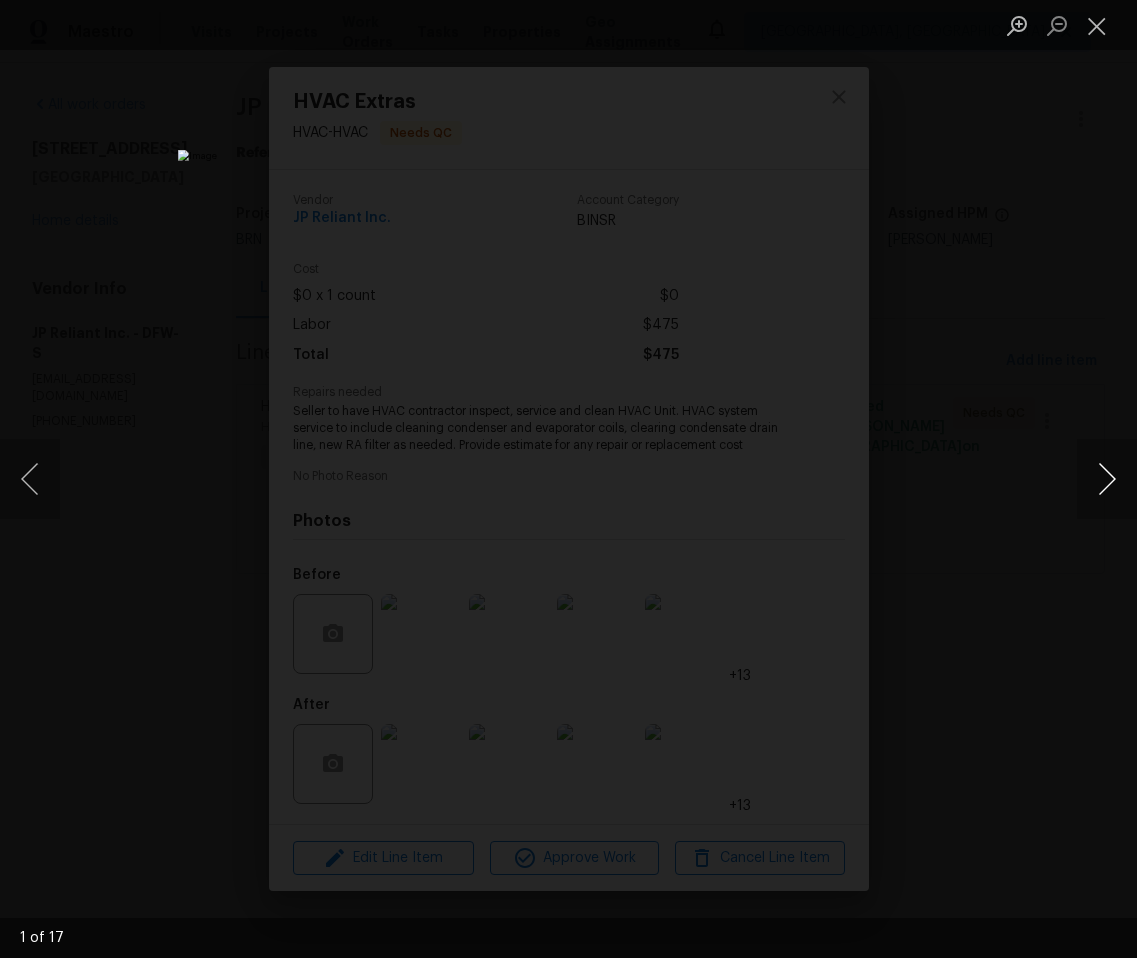 click at bounding box center [1107, 479] 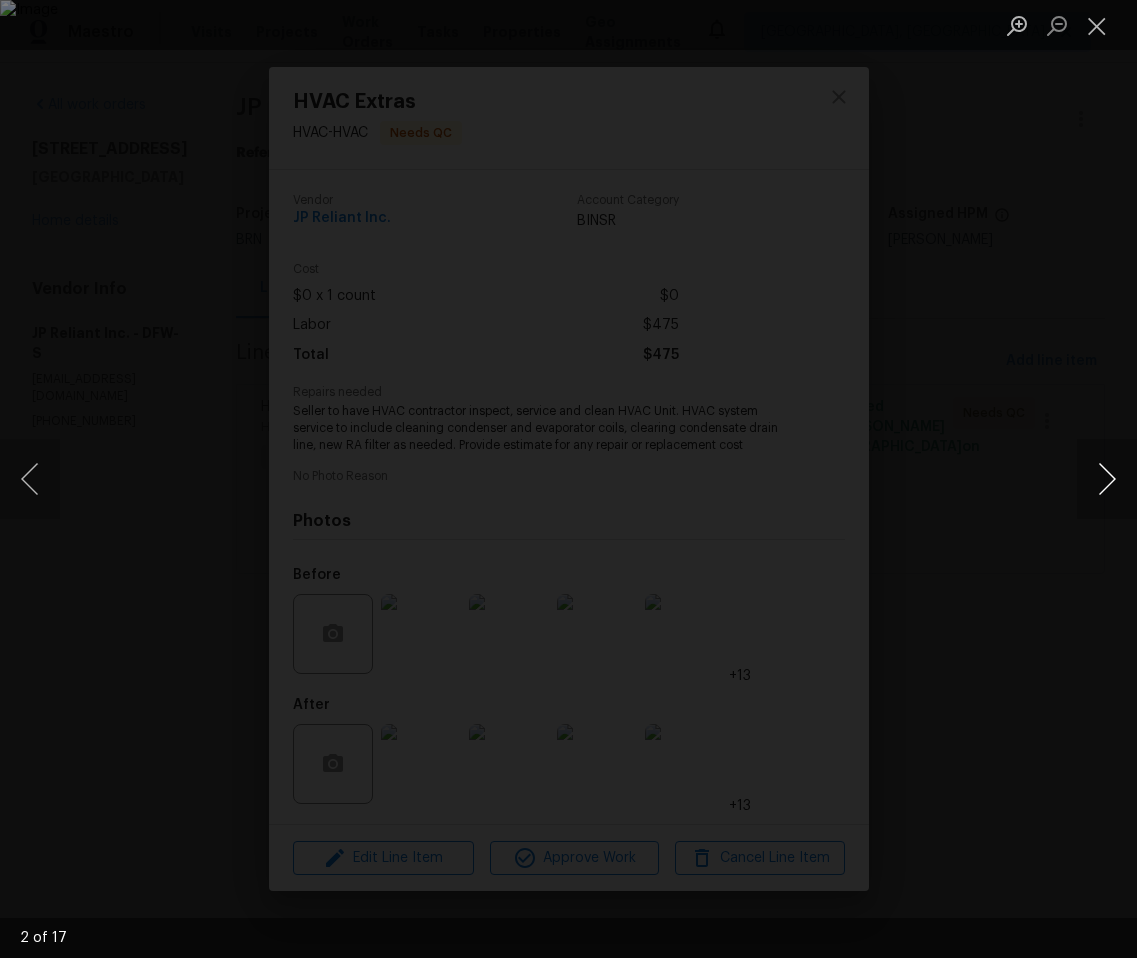 click at bounding box center (1107, 479) 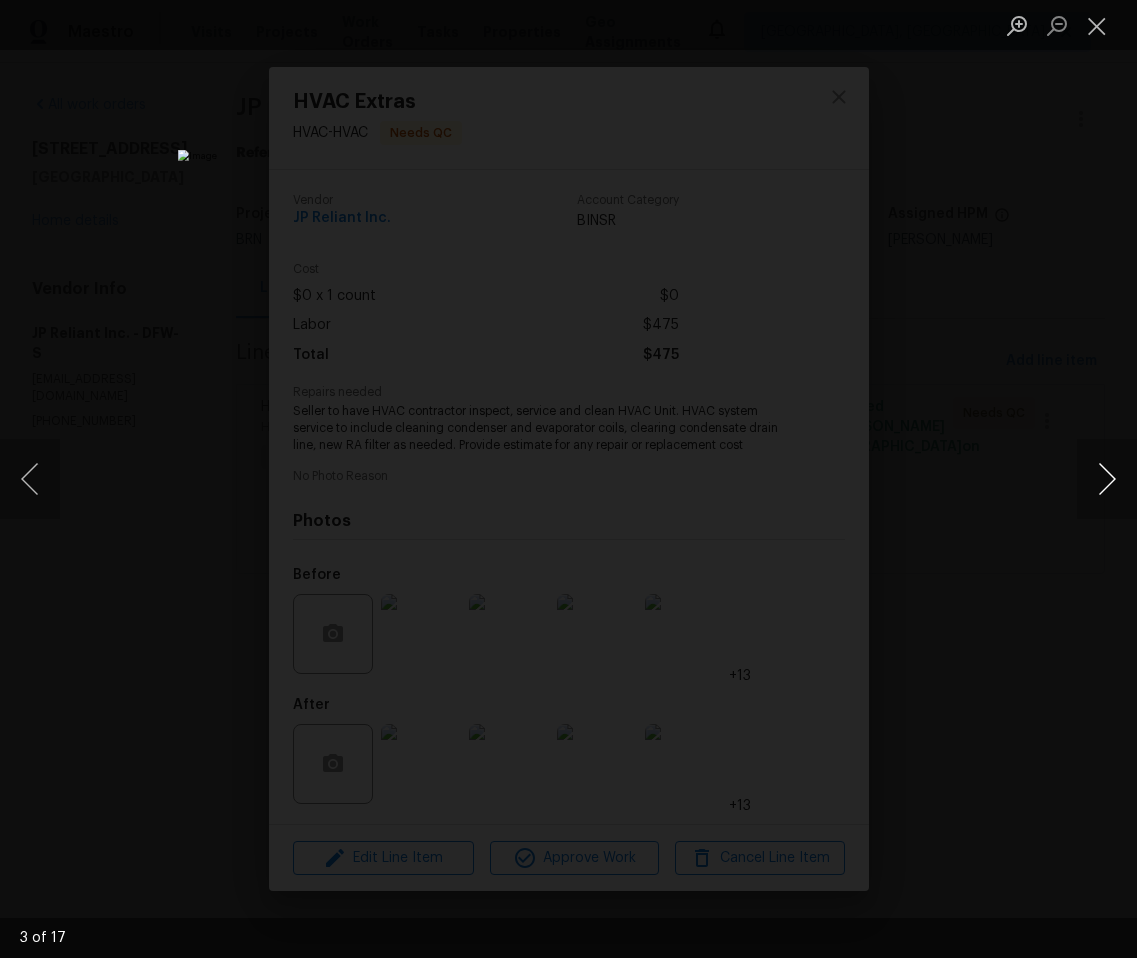 click at bounding box center [1107, 479] 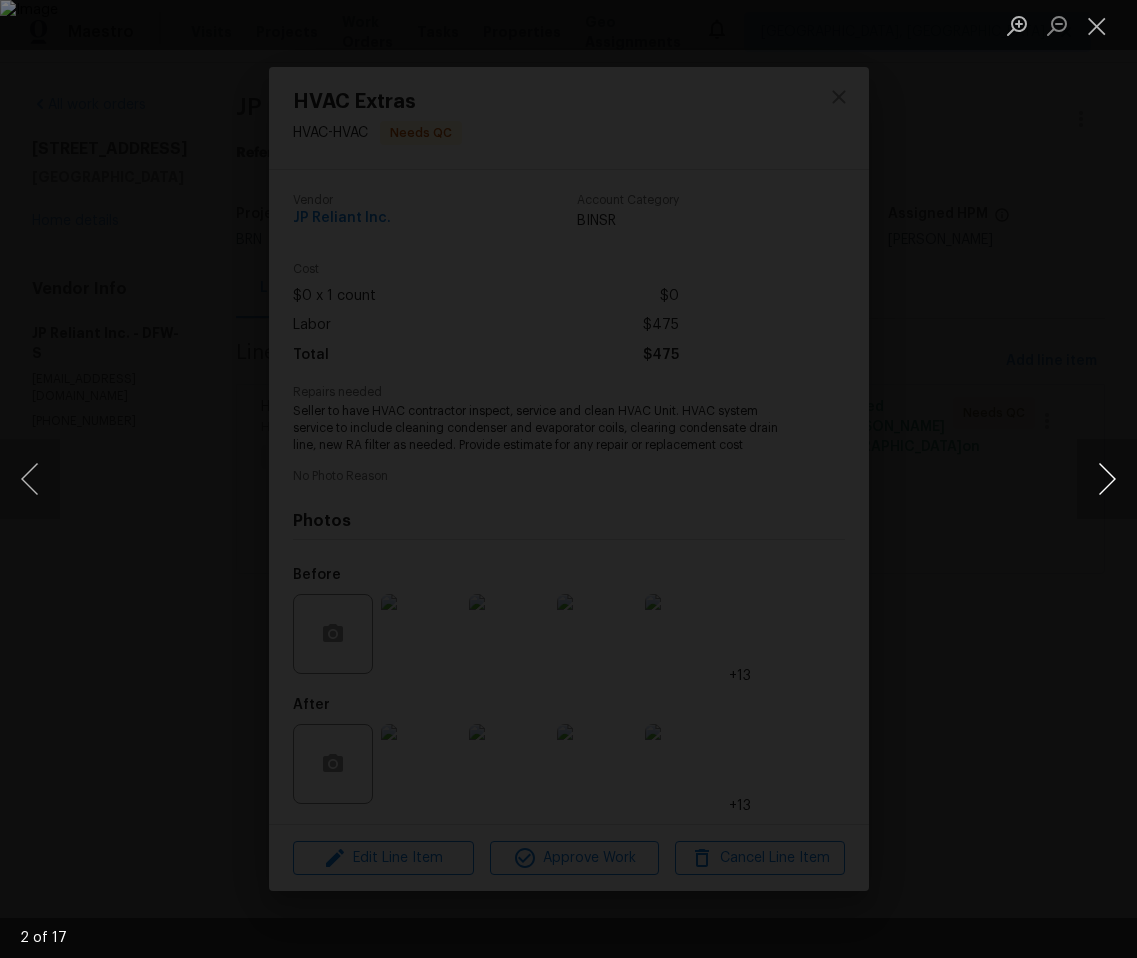 click at bounding box center [1107, 479] 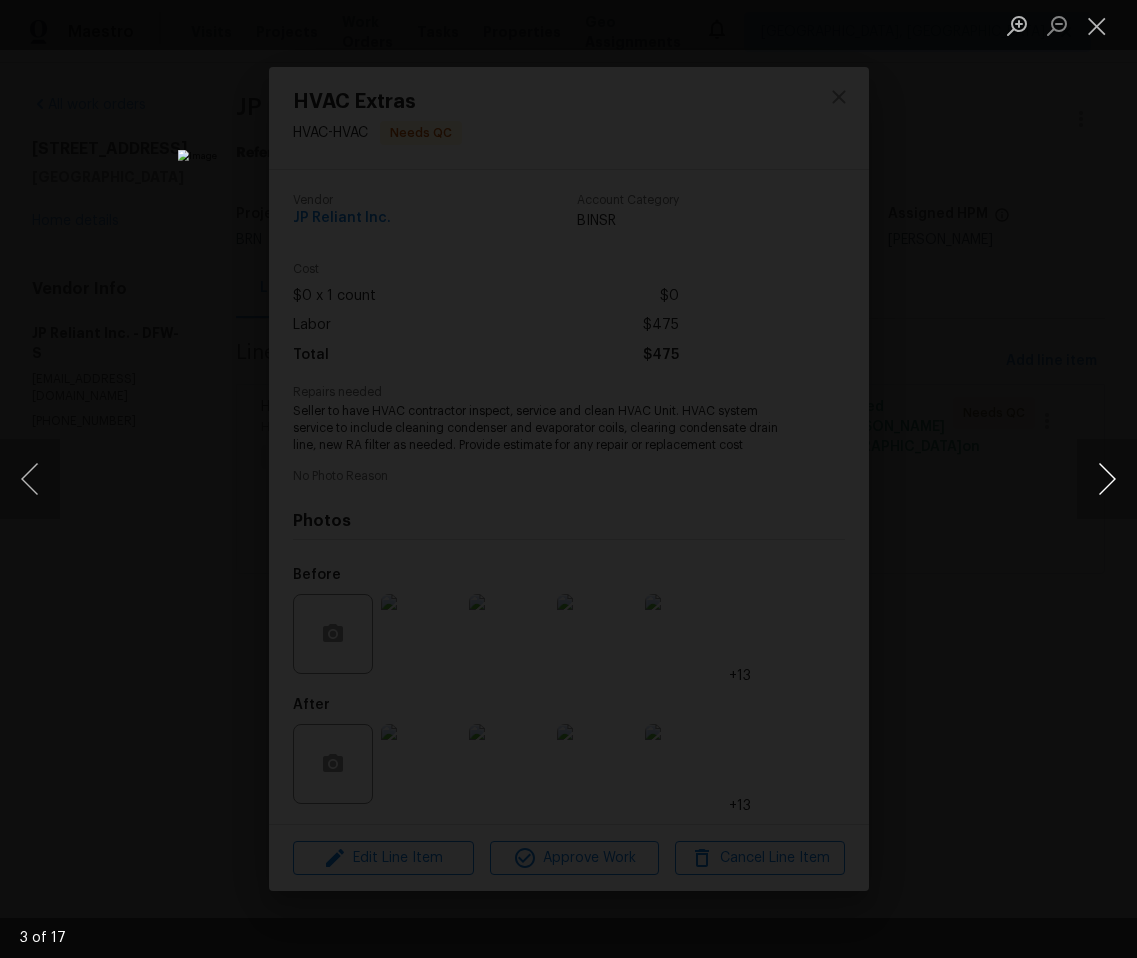 click at bounding box center (1107, 479) 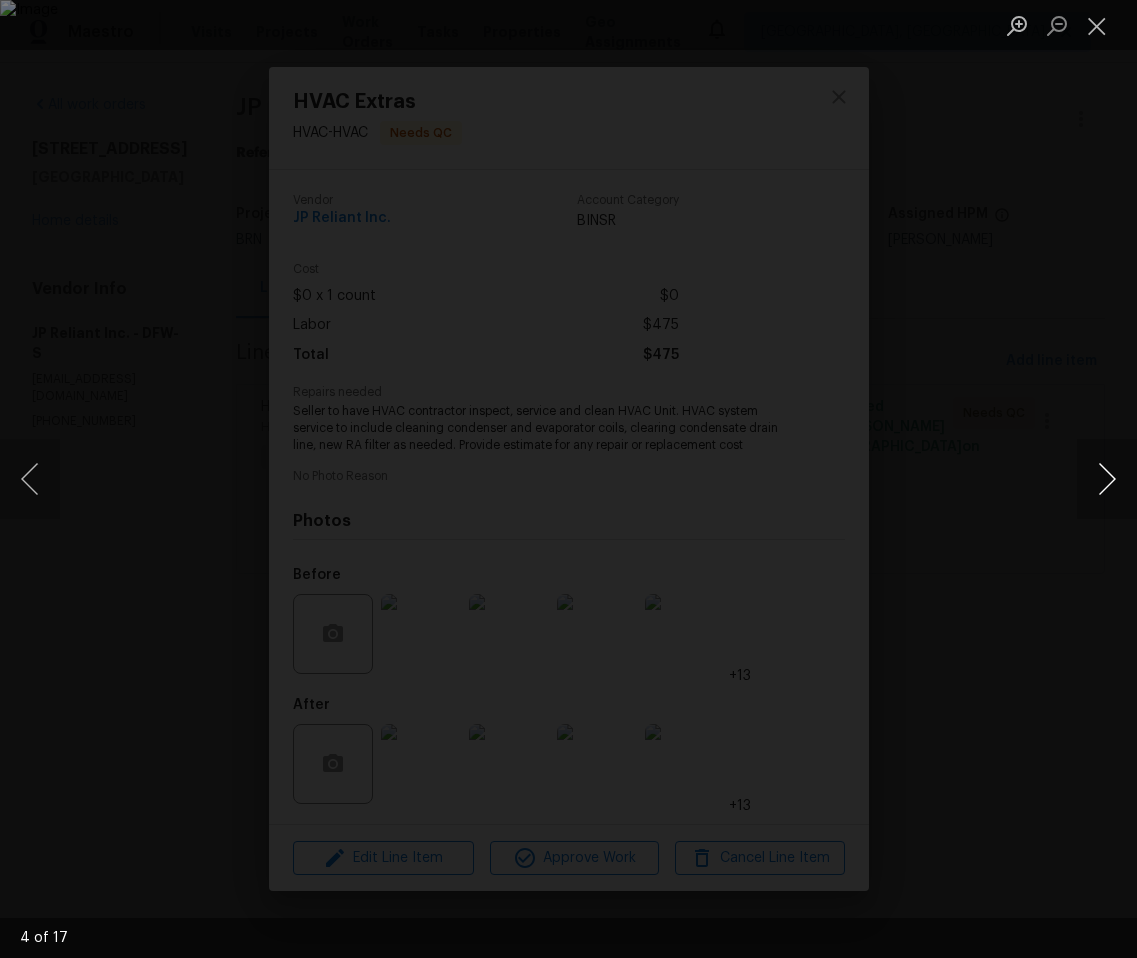 click at bounding box center (1107, 479) 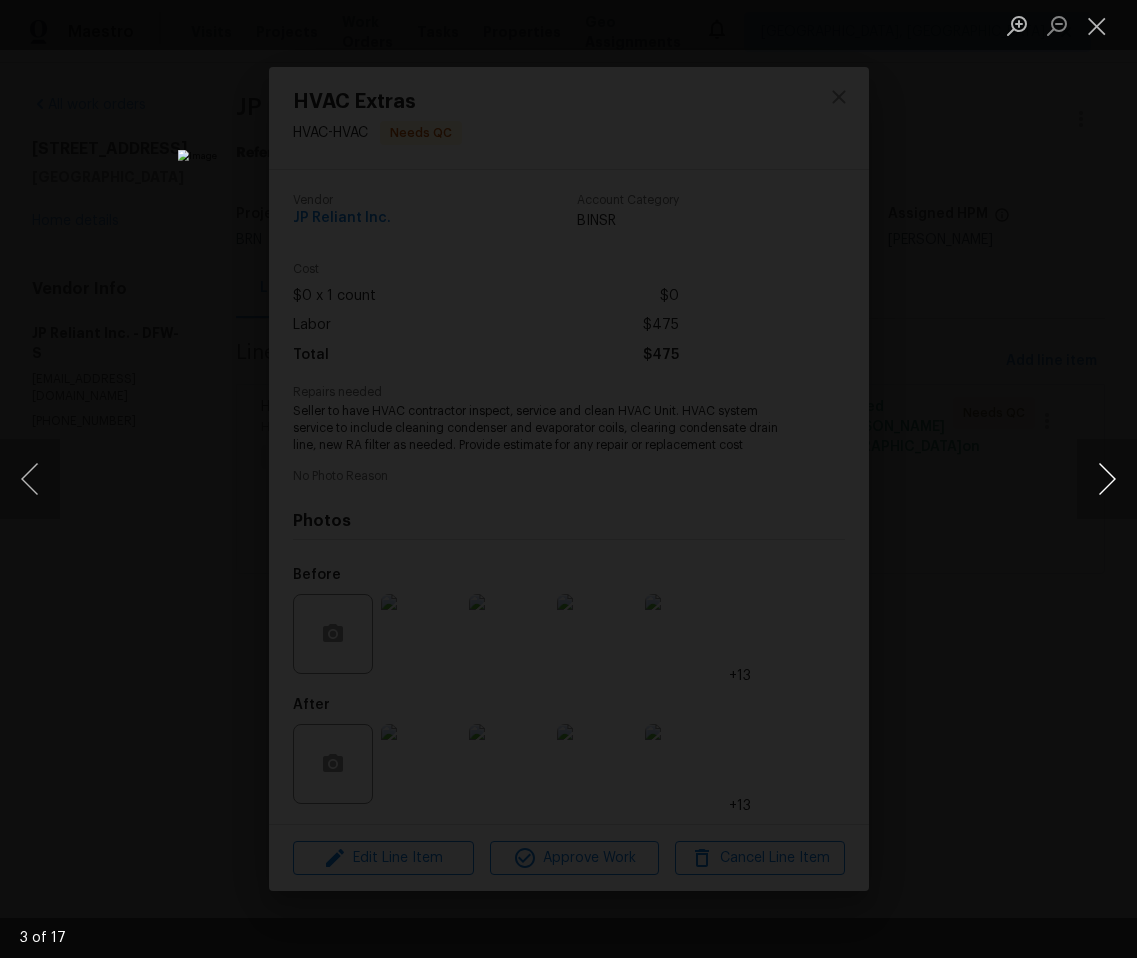 click at bounding box center (1107, 479) 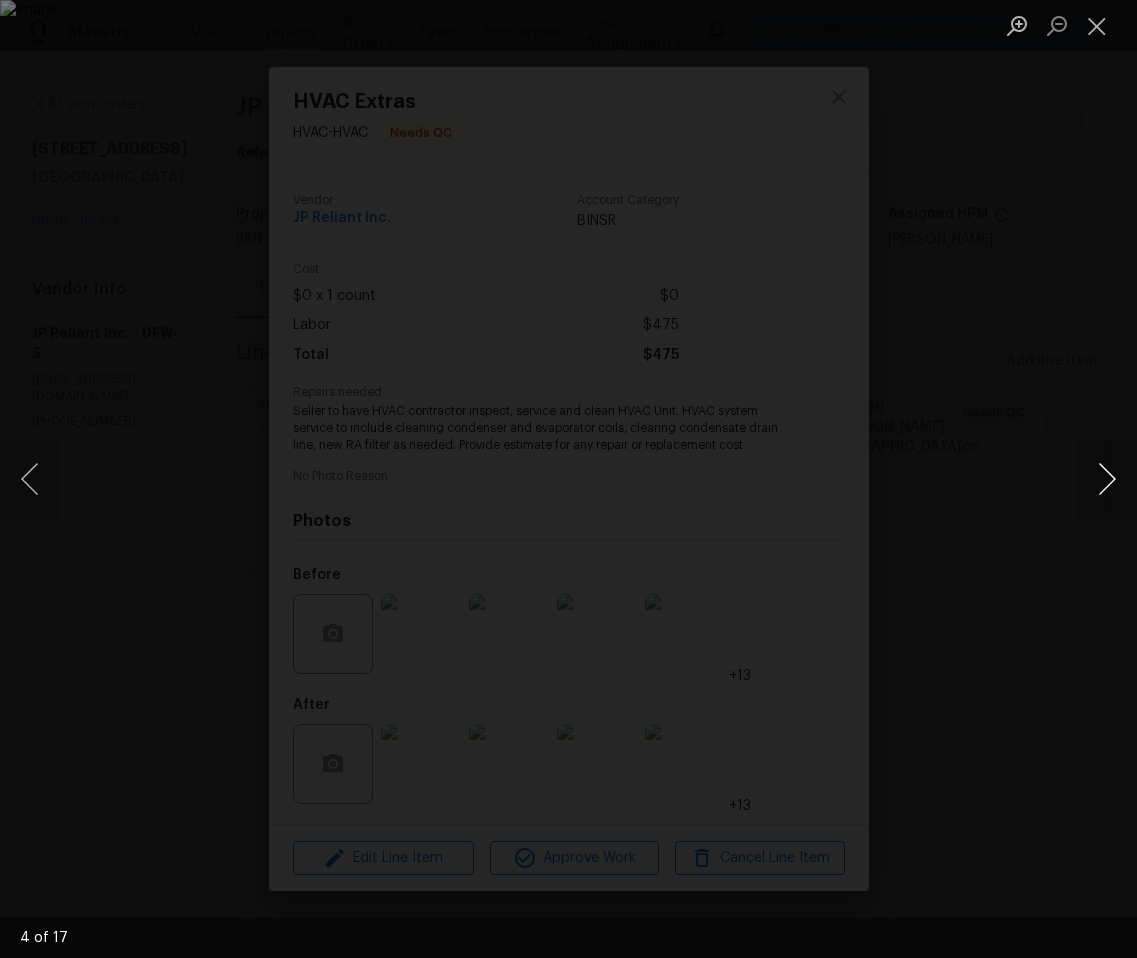 click at bounding box center [1107, 479] 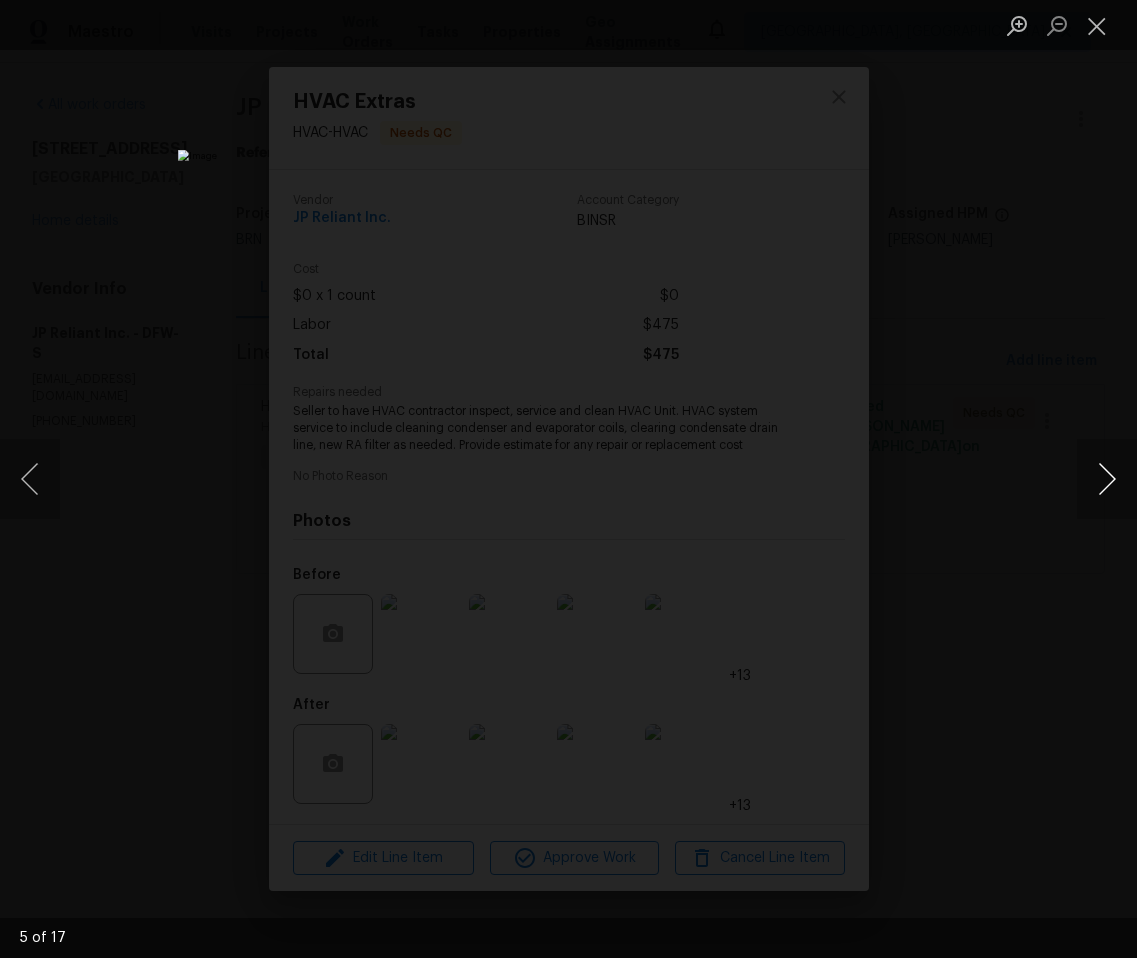 click at bounding box center (1107, 479) 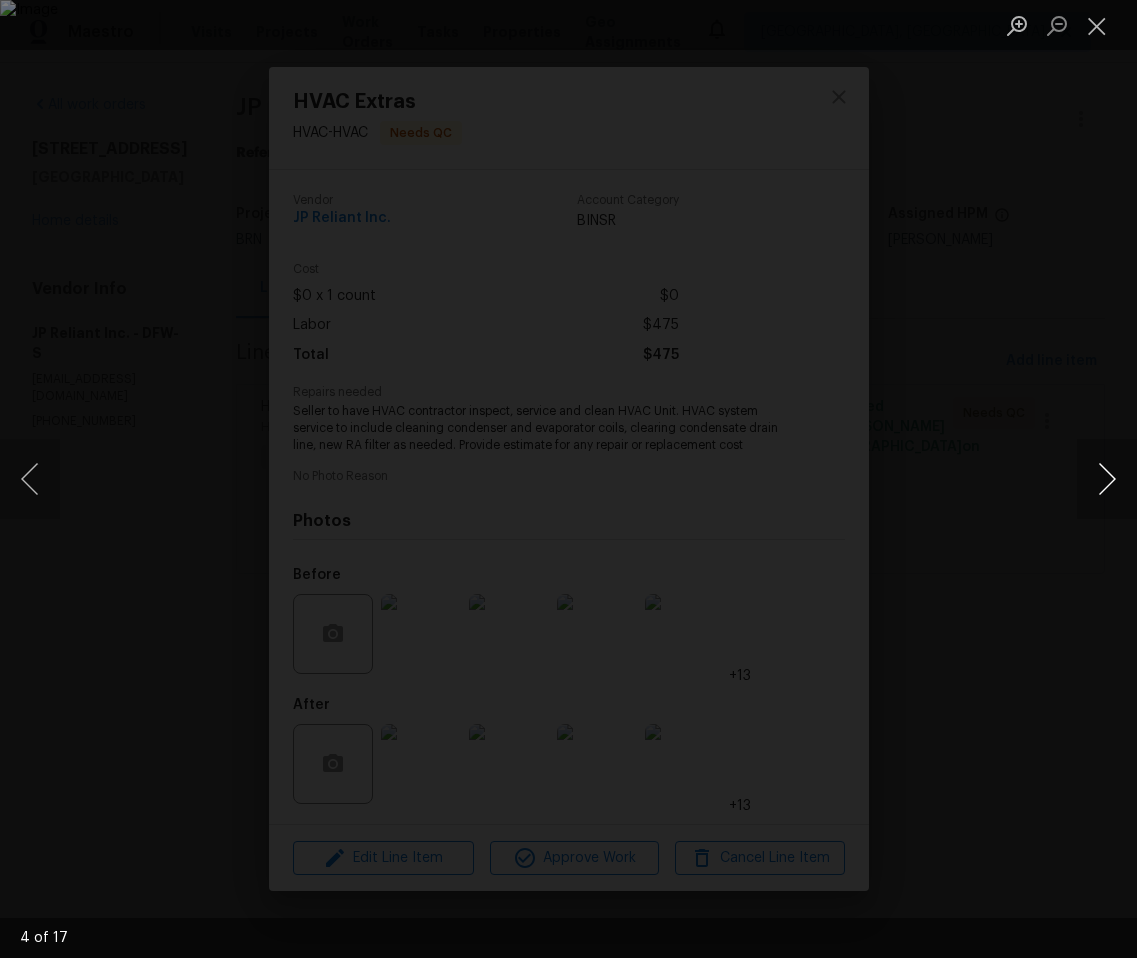 click at bounding box center (1107, 479) 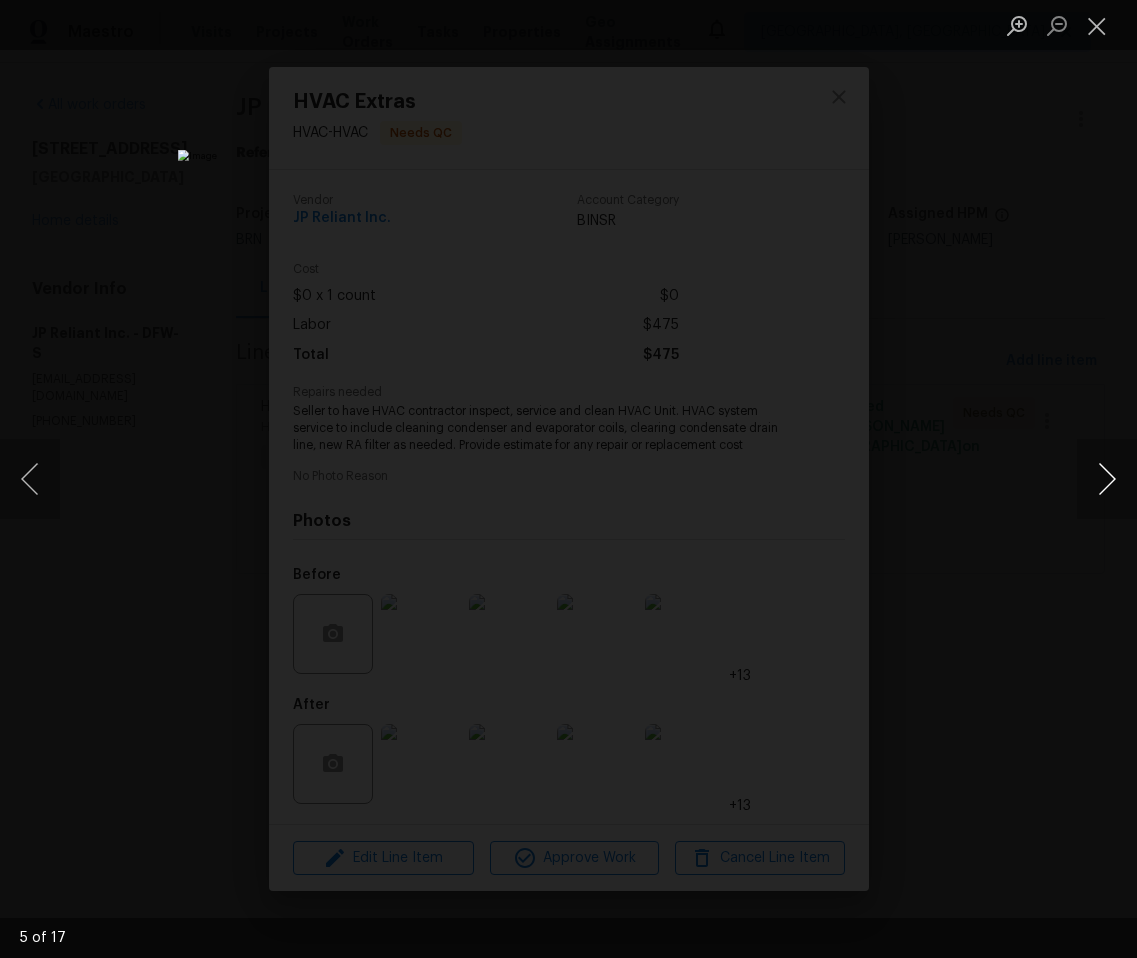 click at bounding box center (1107, 479) 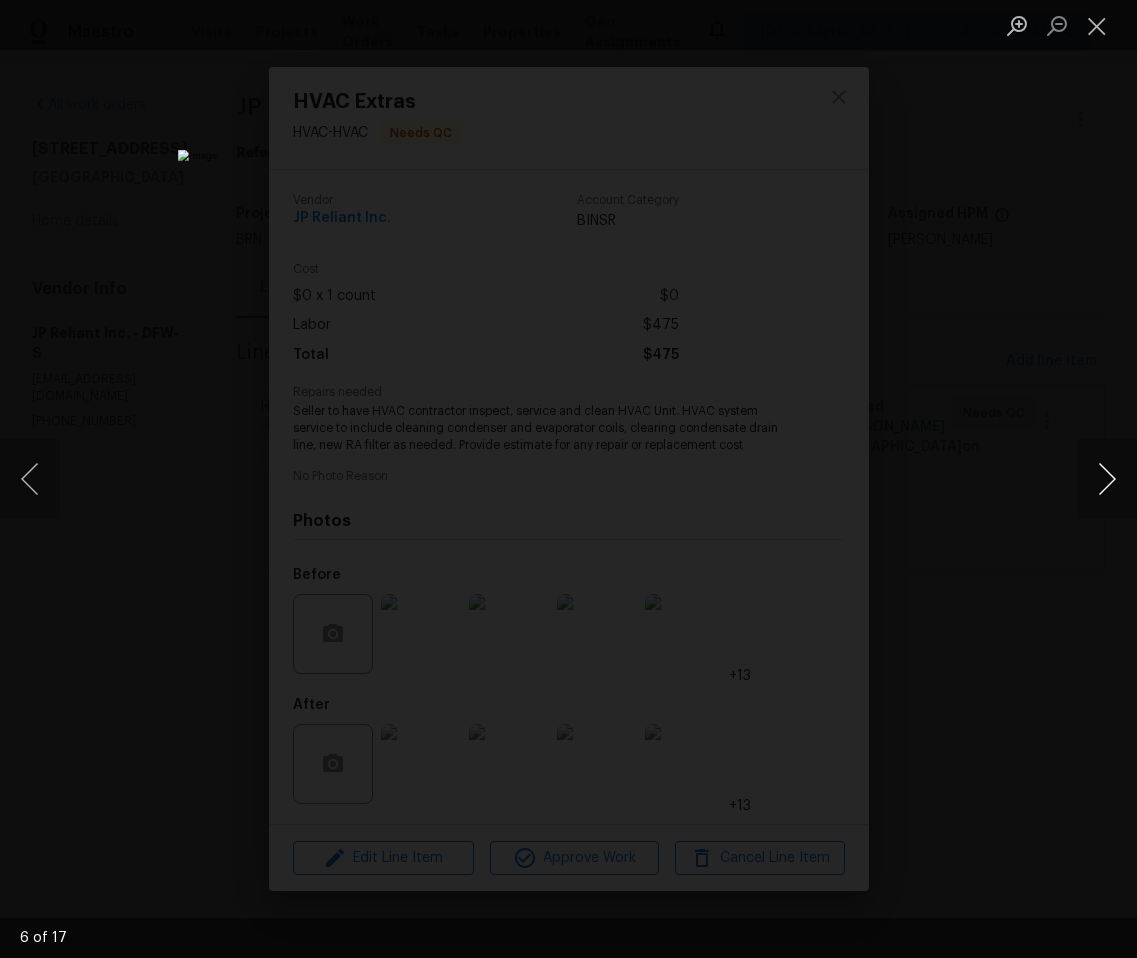 click at bounding box center (1107, 479) 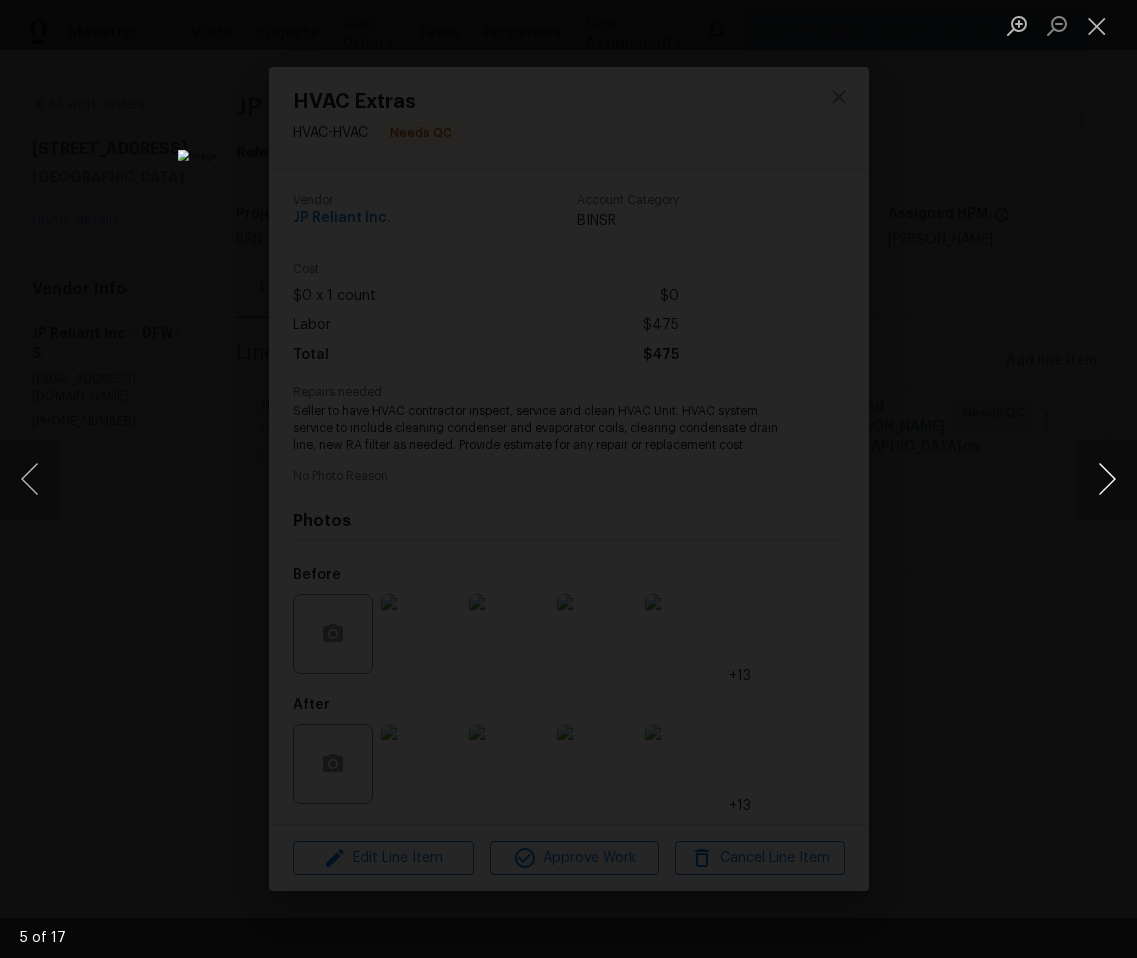 click at bounding box center [1107, 479] 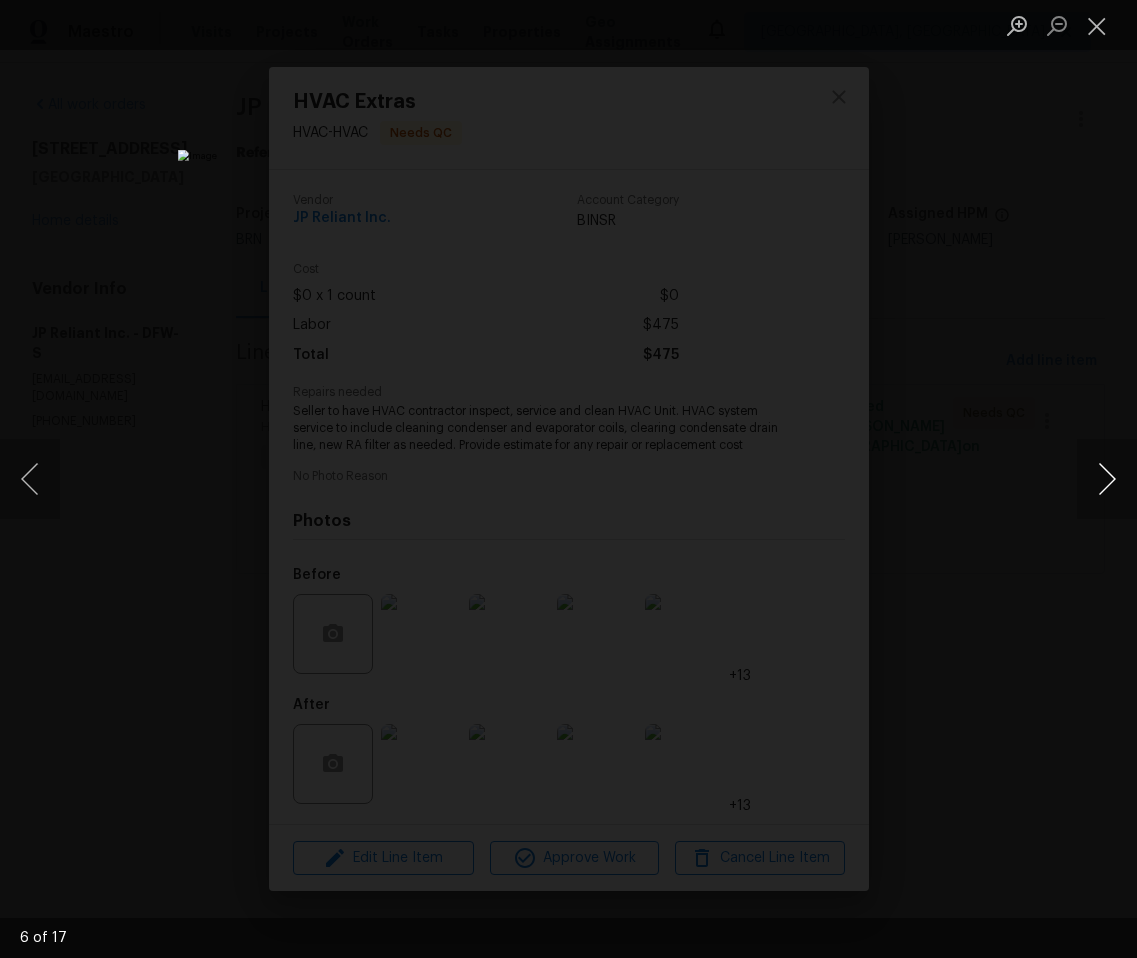 click at bounding box center [1107, 479] 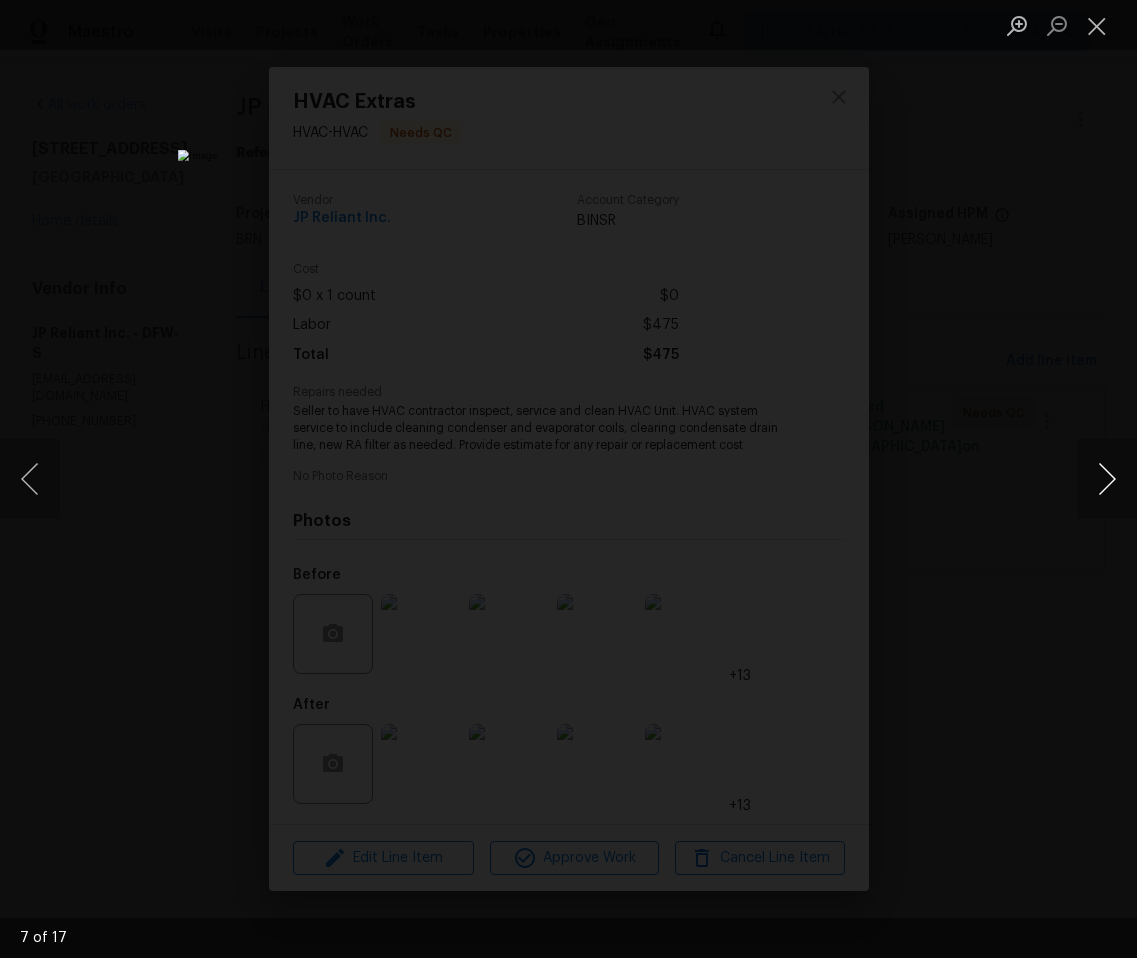 click at bounding box center [1107, 479] 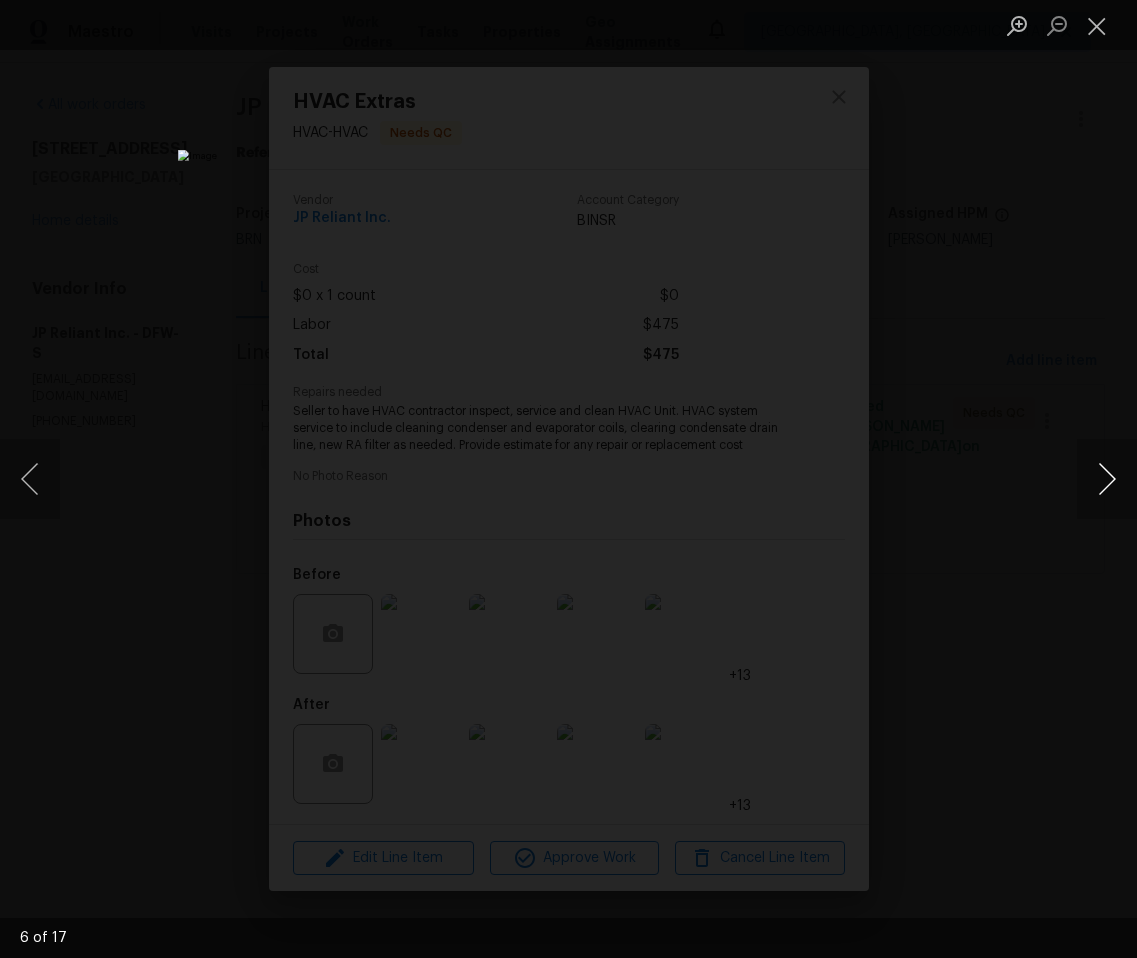 click at bounding box center (1107, 479) 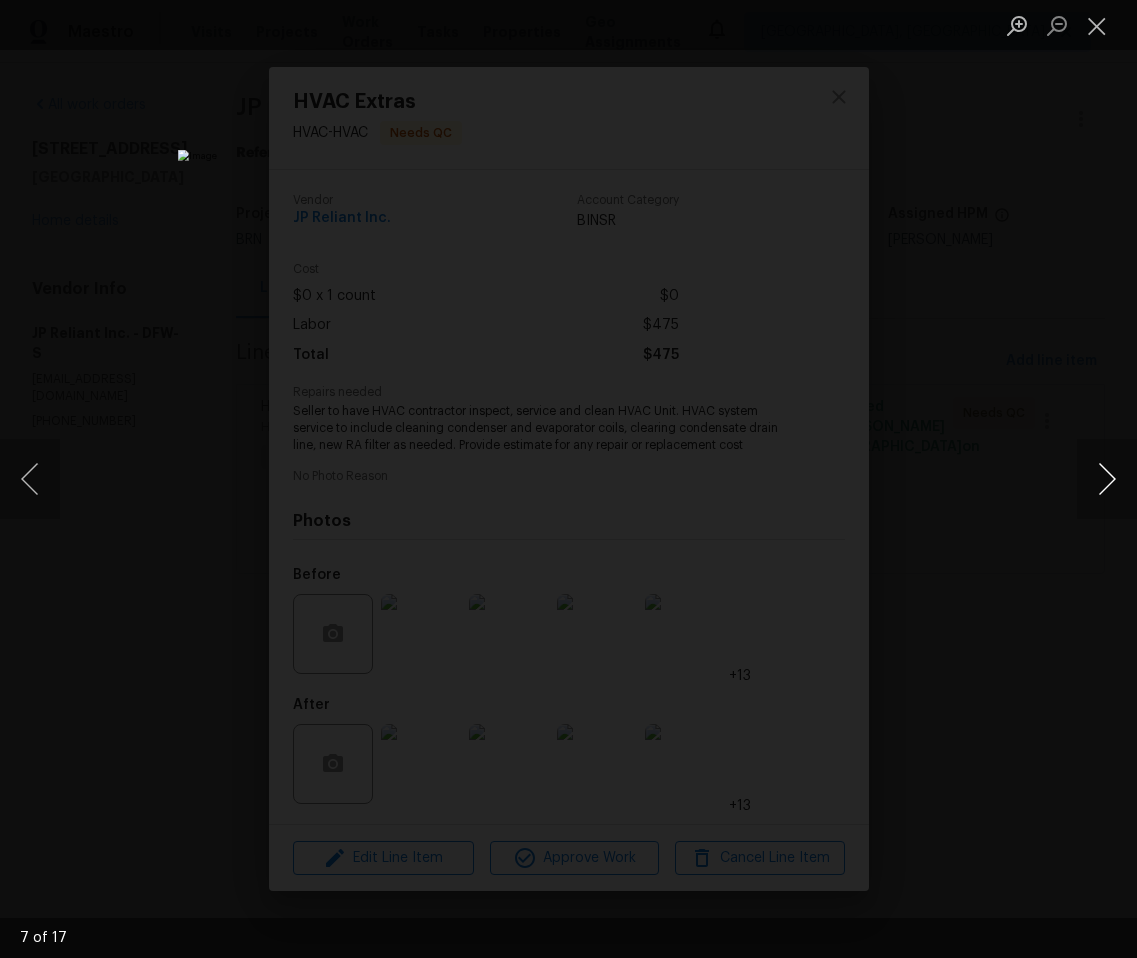 click at bounding box center (1107, 479) 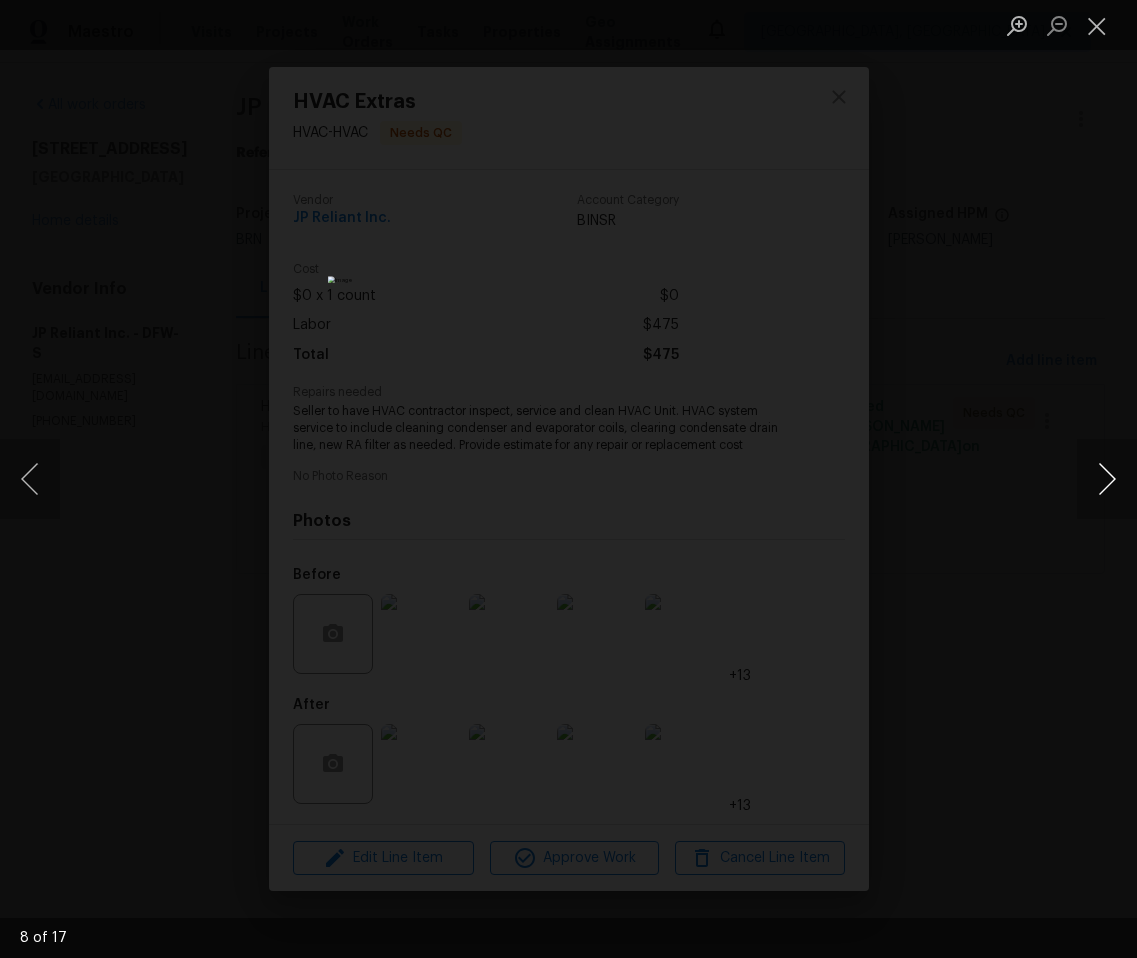 click at bounding box center (1107, 479) 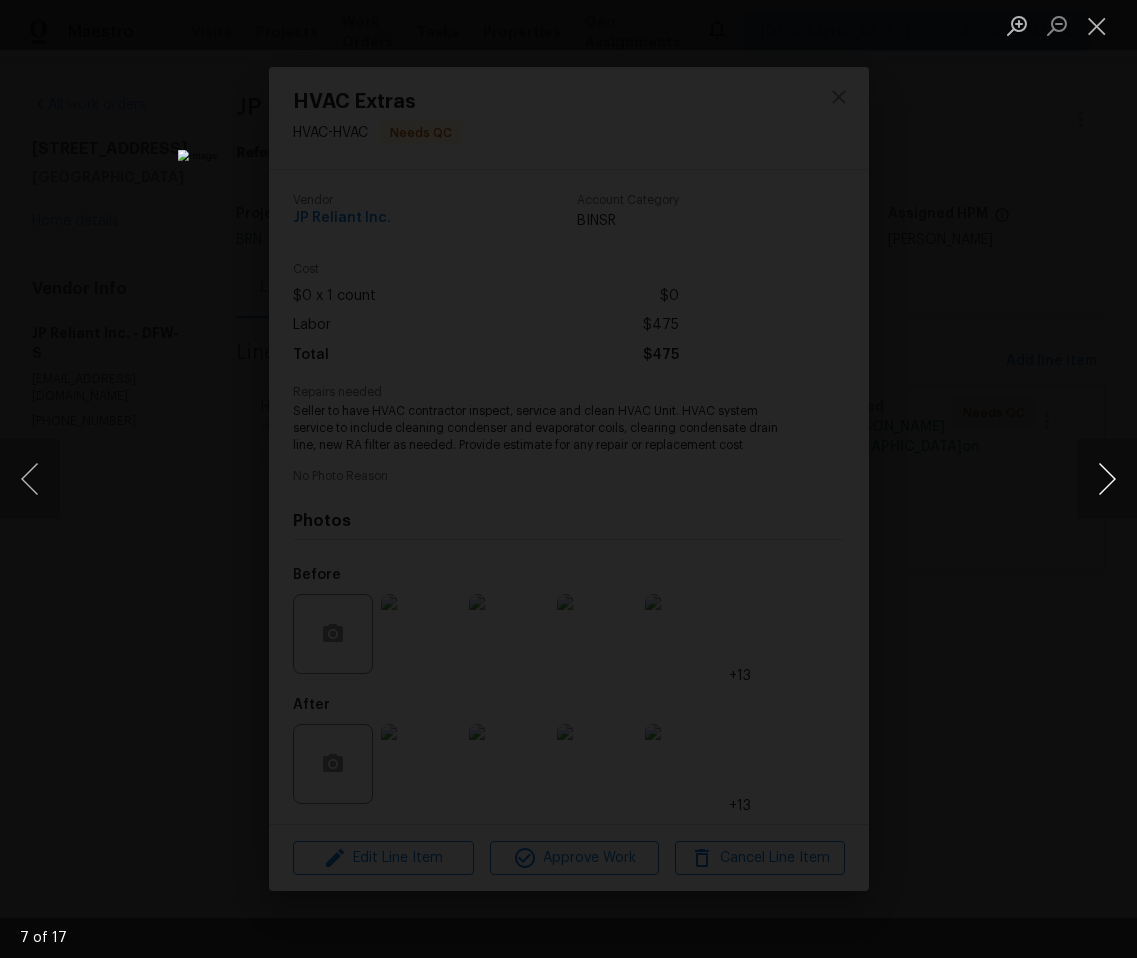 click at bounding box center (1107, 479) 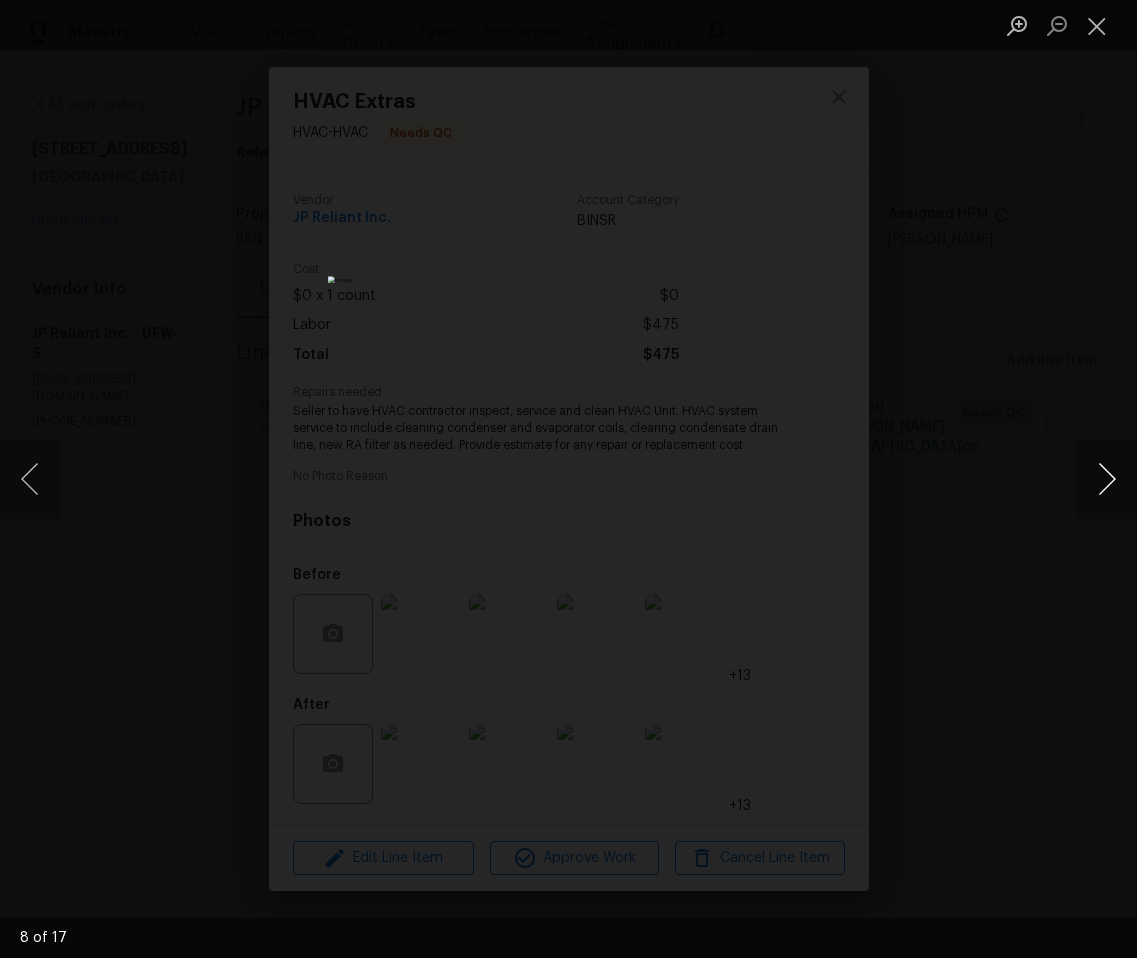 click at bounding box center (1107, 479) 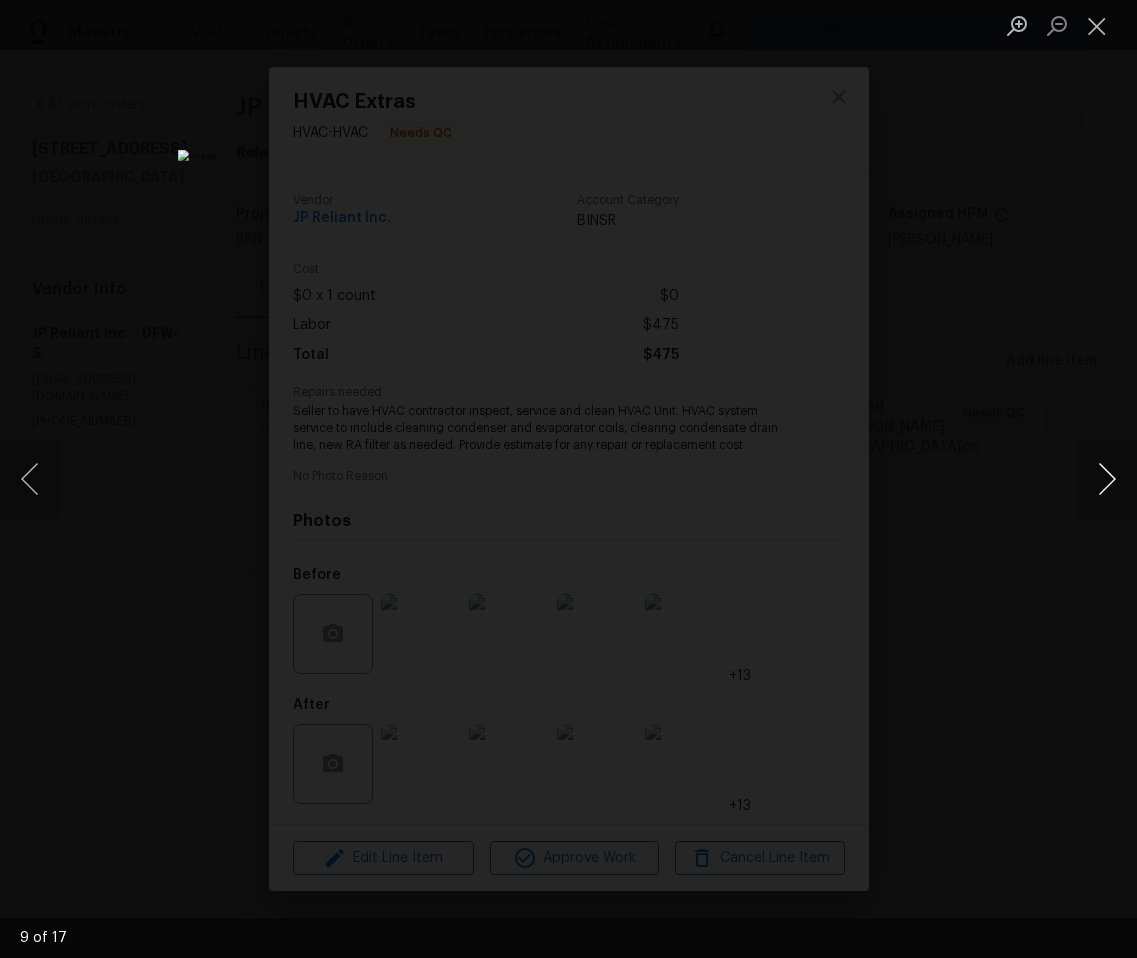 click at bounding box center (1107, 479) 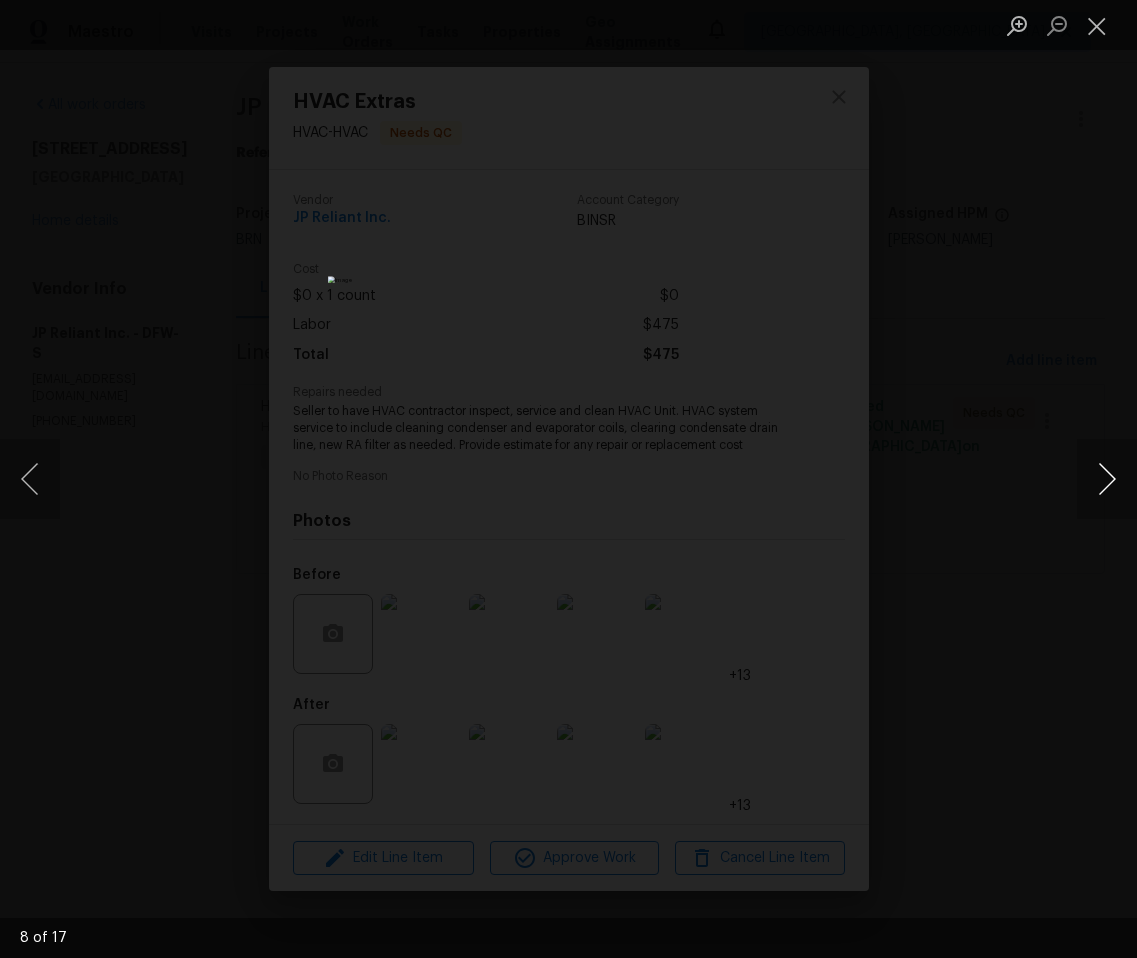 click at bounding box center (1107, 479) 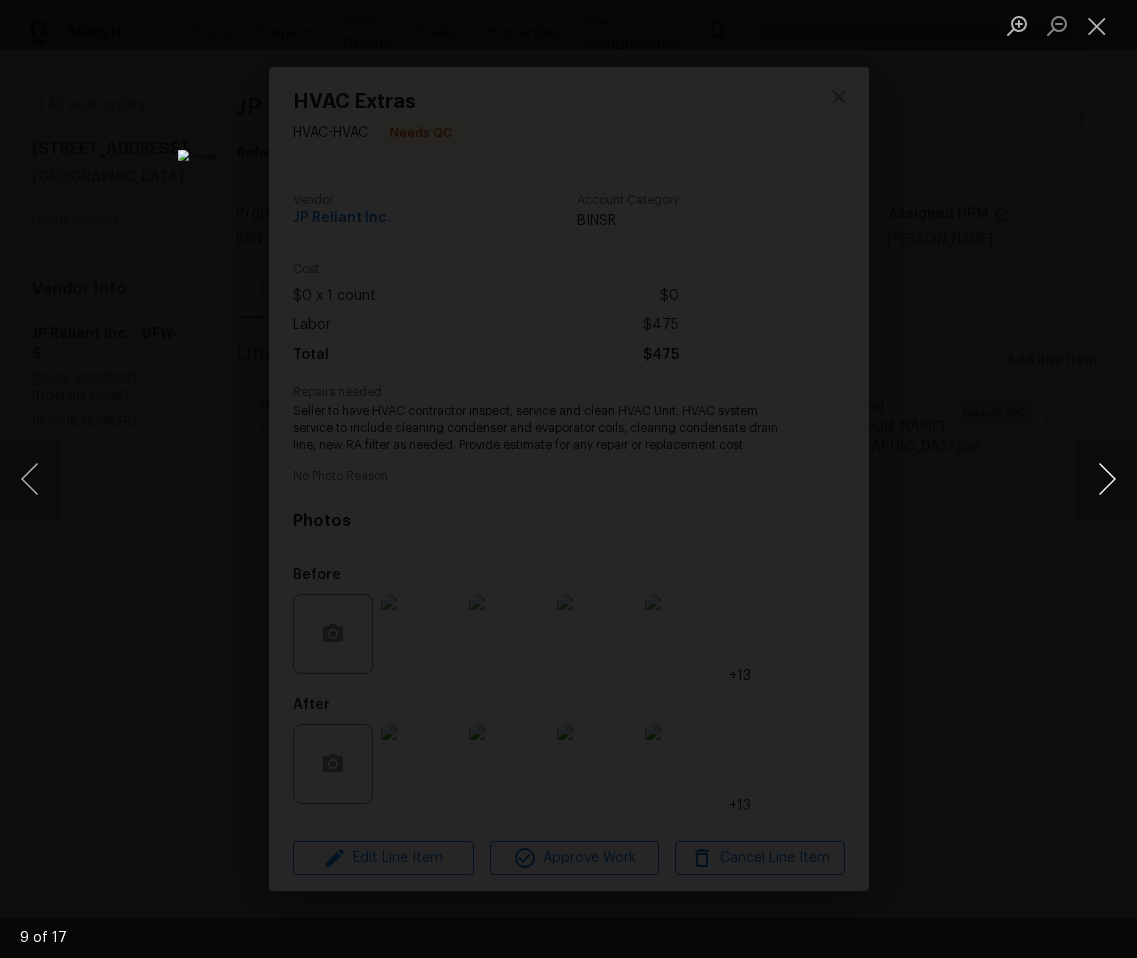 click at bounding box center [1107, 479] 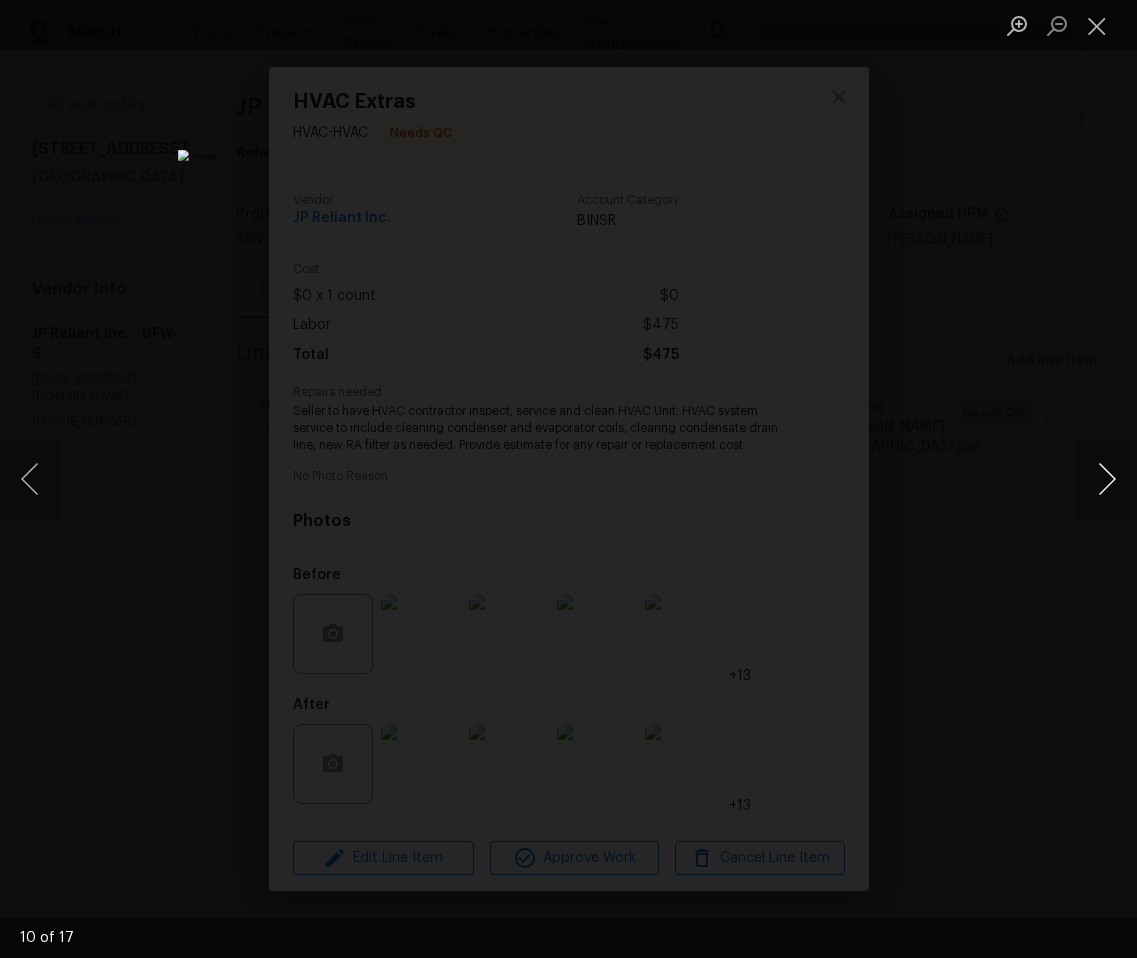 click at bounding box center (1107, 479) 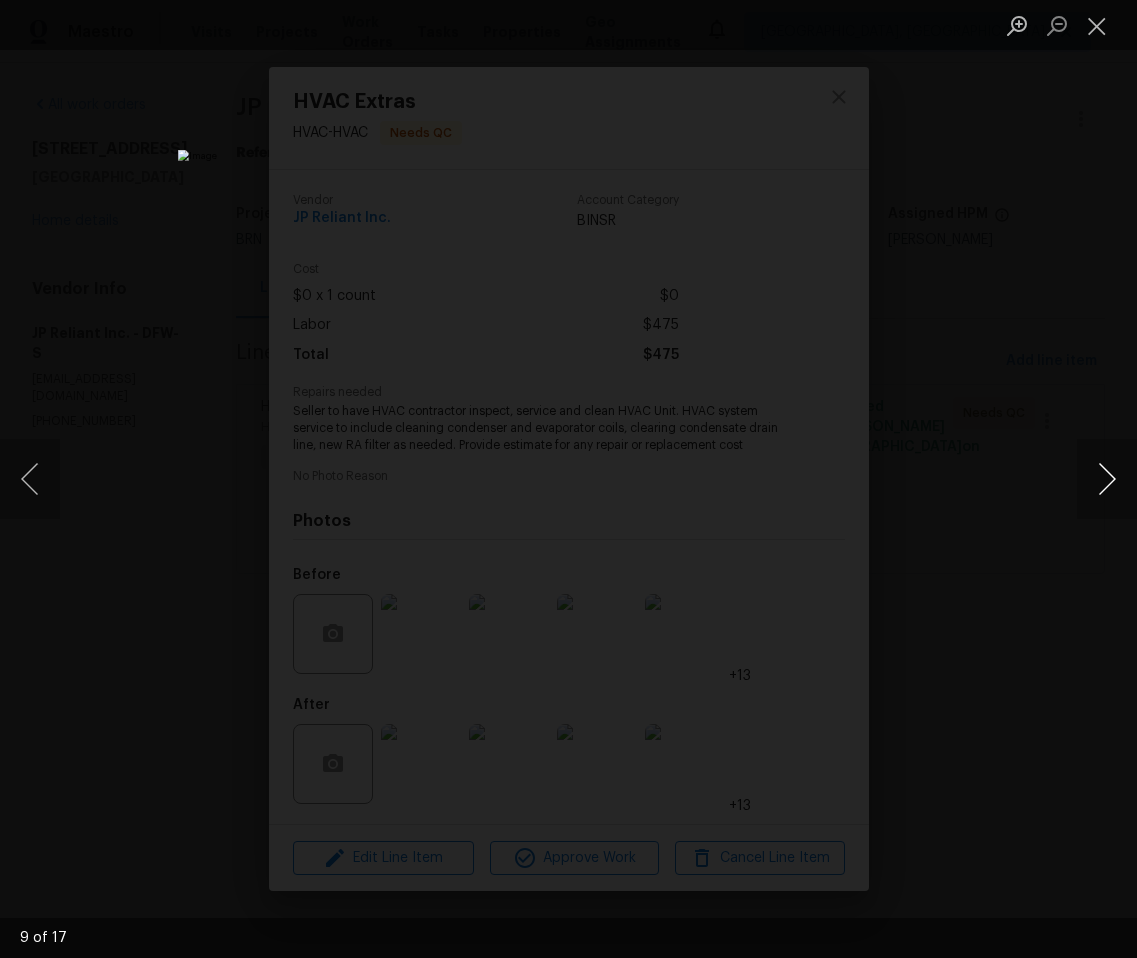click at bounding box center (1107, 479) 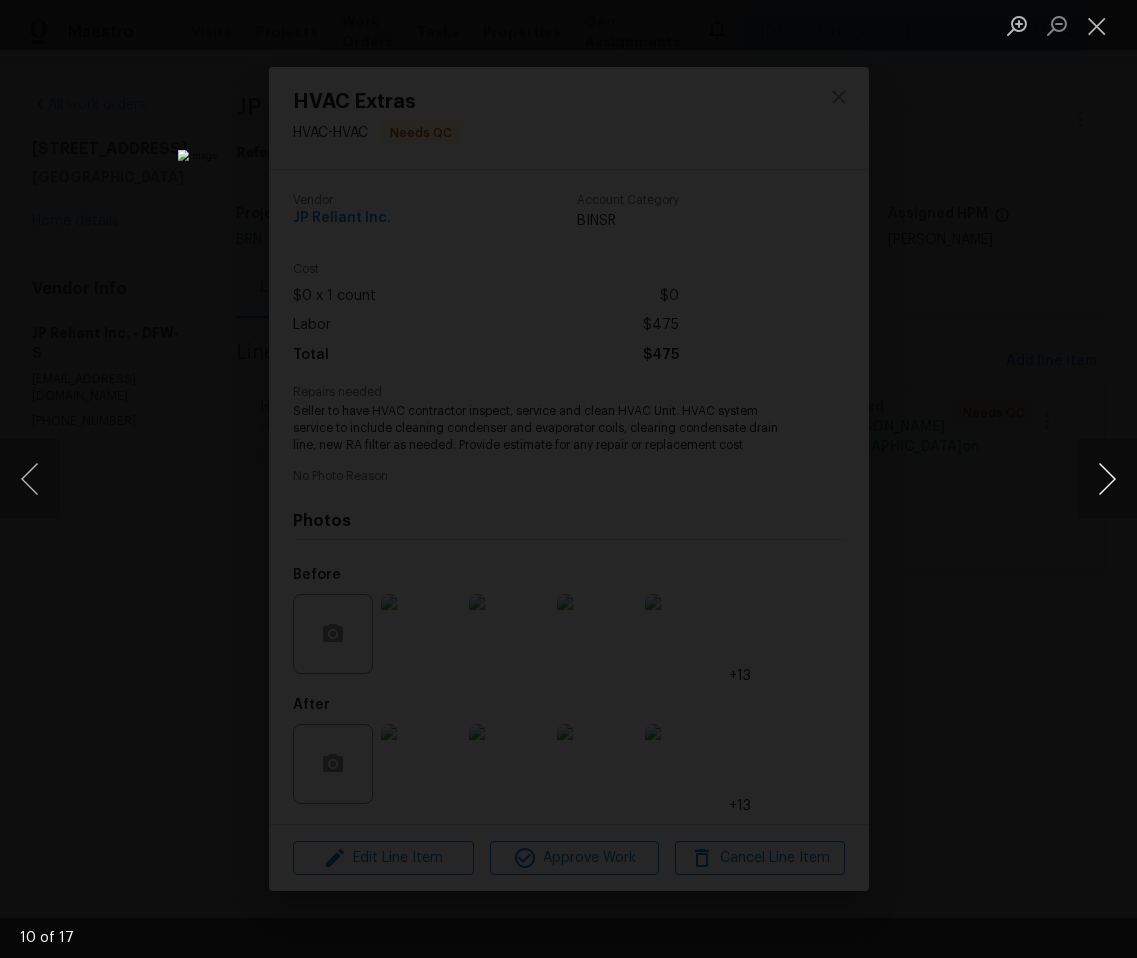 click at bounding box center [1107, 479] 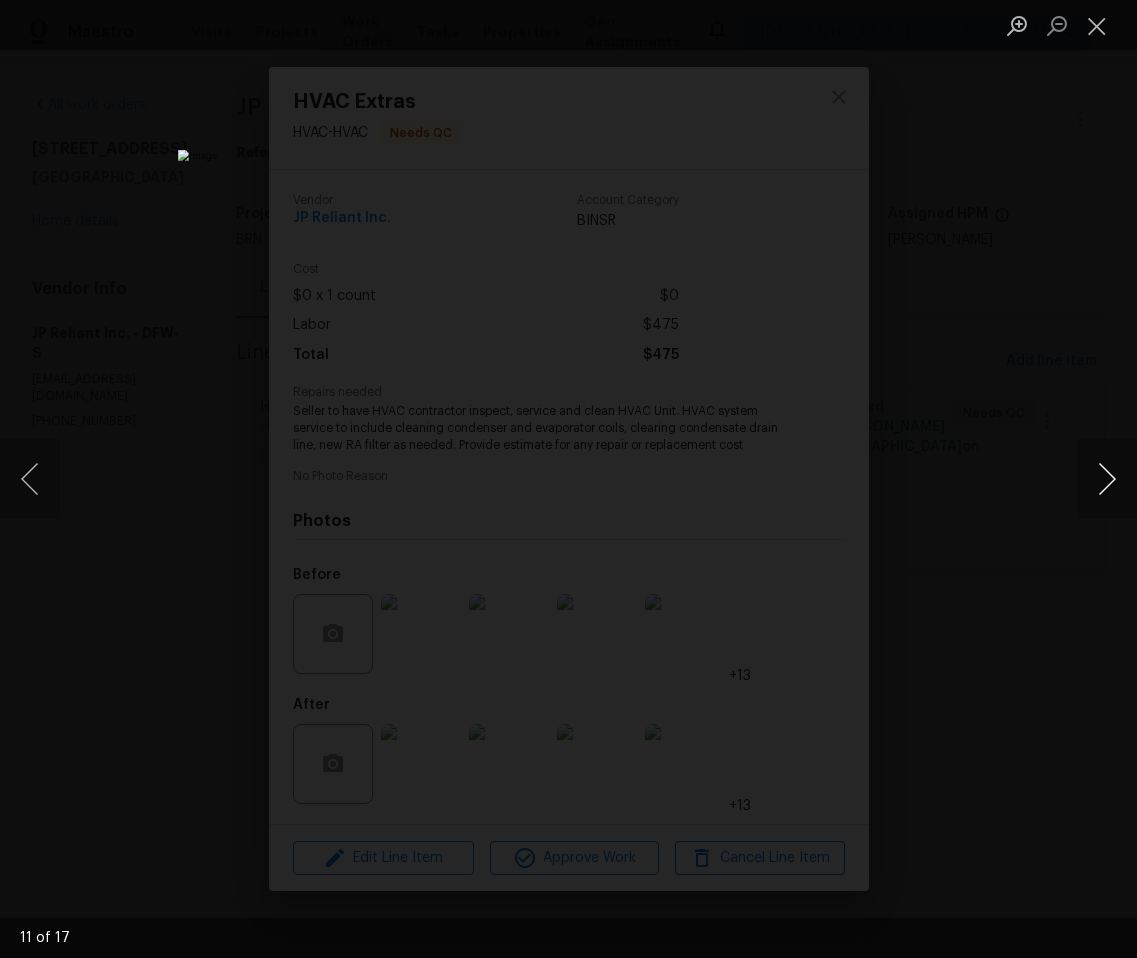 click at bounding box center (1107, 479) 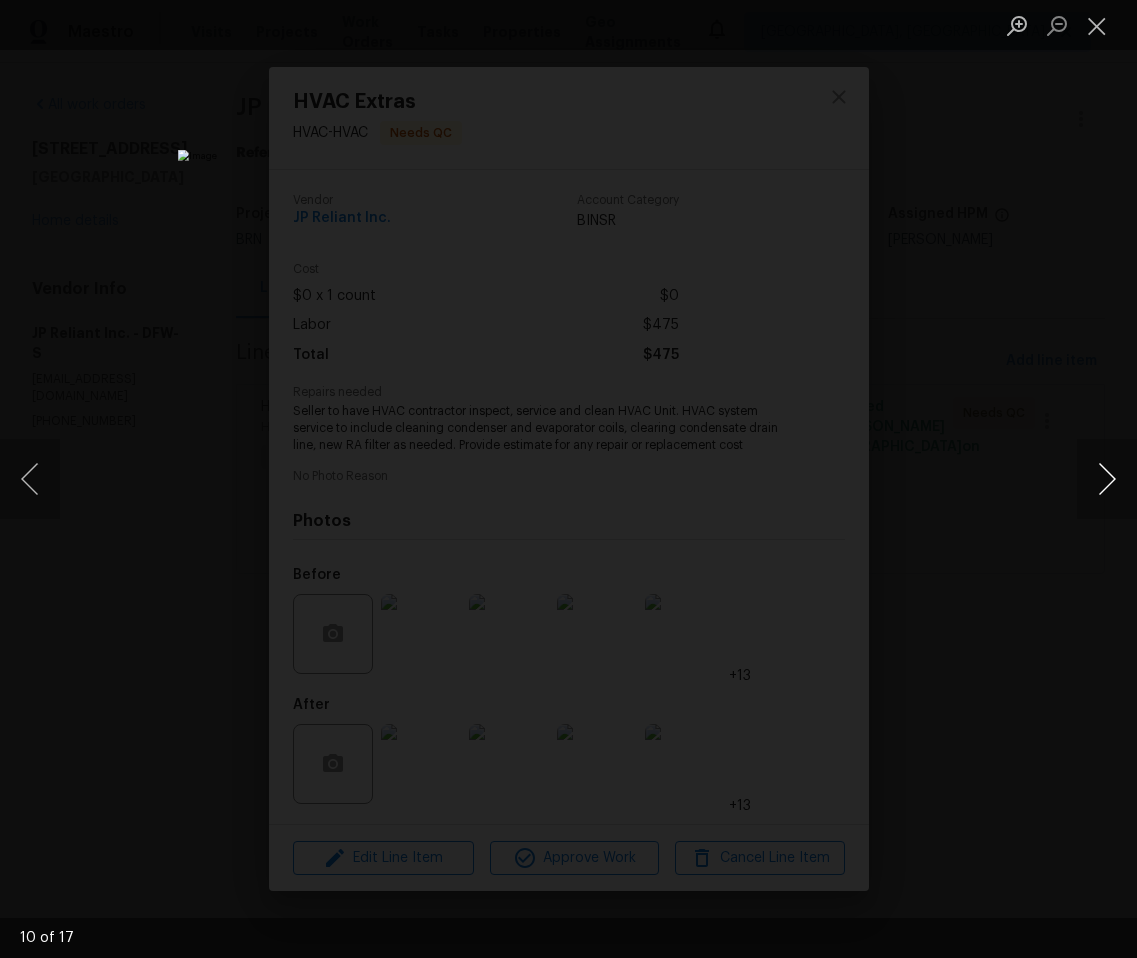 click at bounding box center [1107, 479] 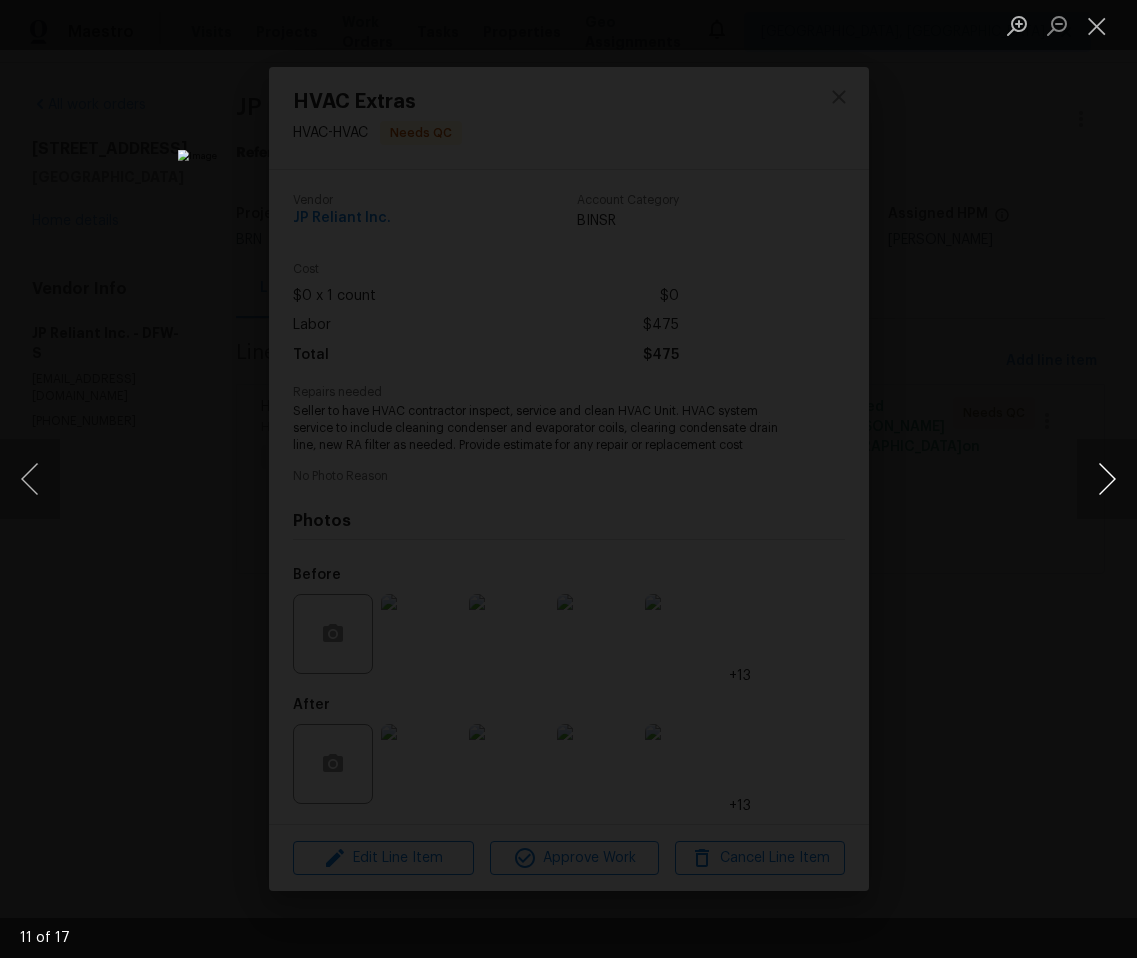 click at bounding box center (1107, 479) 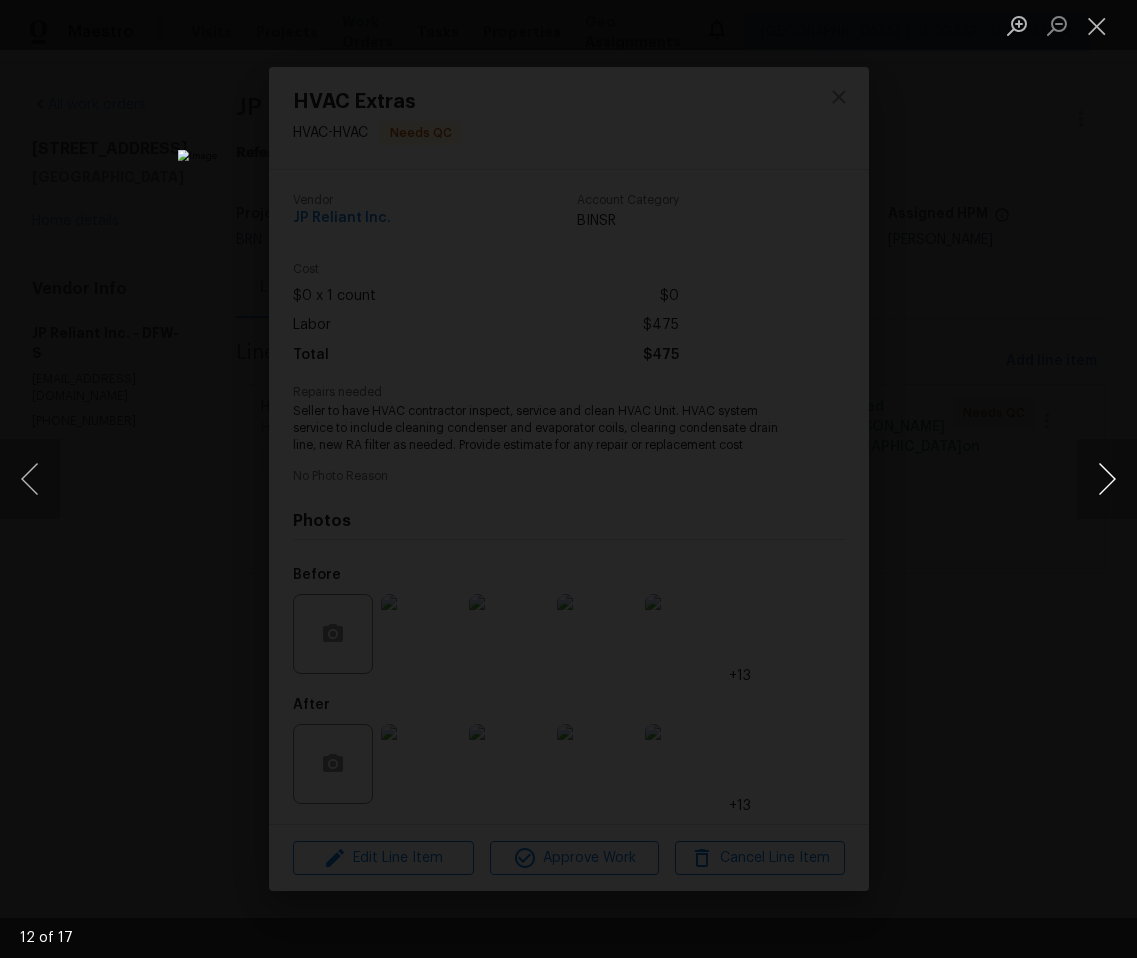 click at bounding box center (1107, 479) 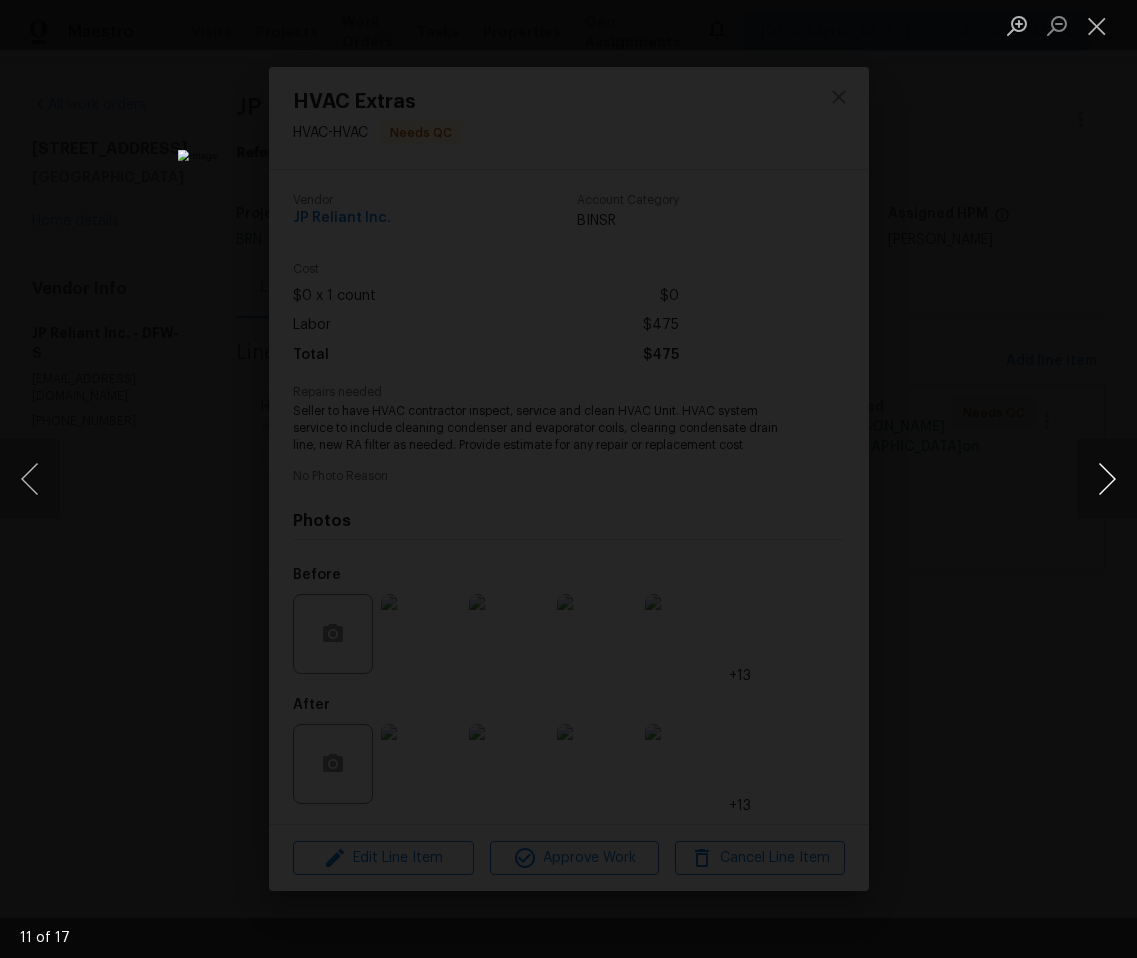 click at bounding box center (1107, 479) 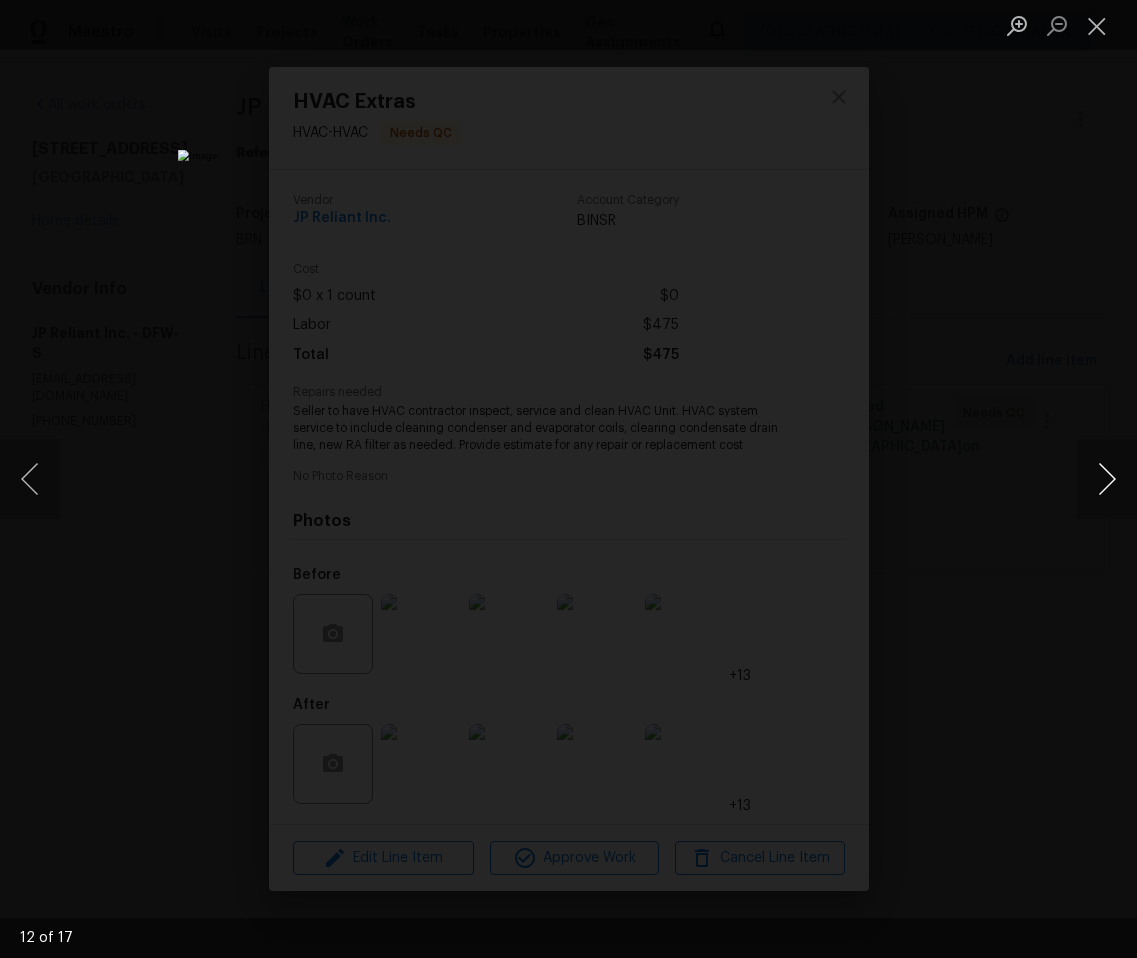 click at bounding box center [1107, 479] 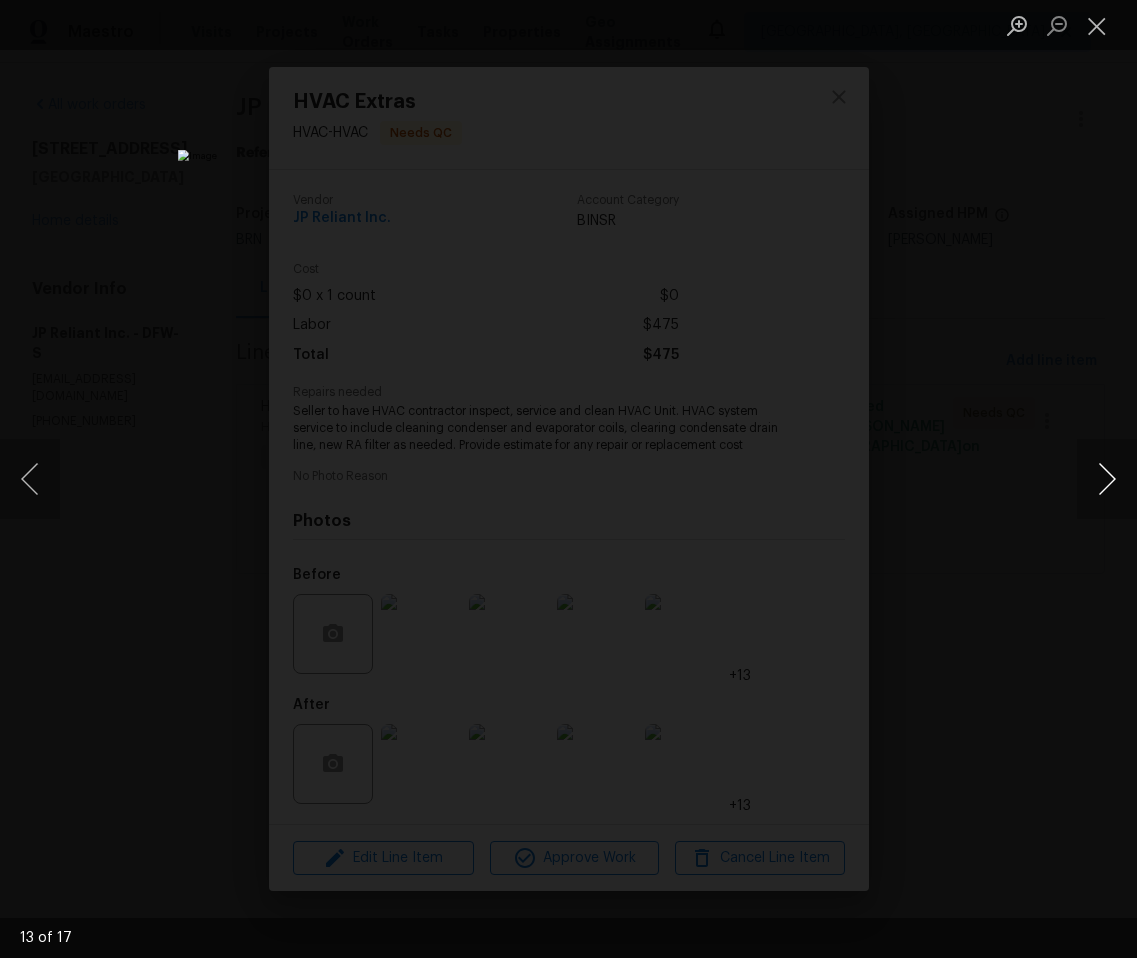 click at bounding box center (1107, 479) 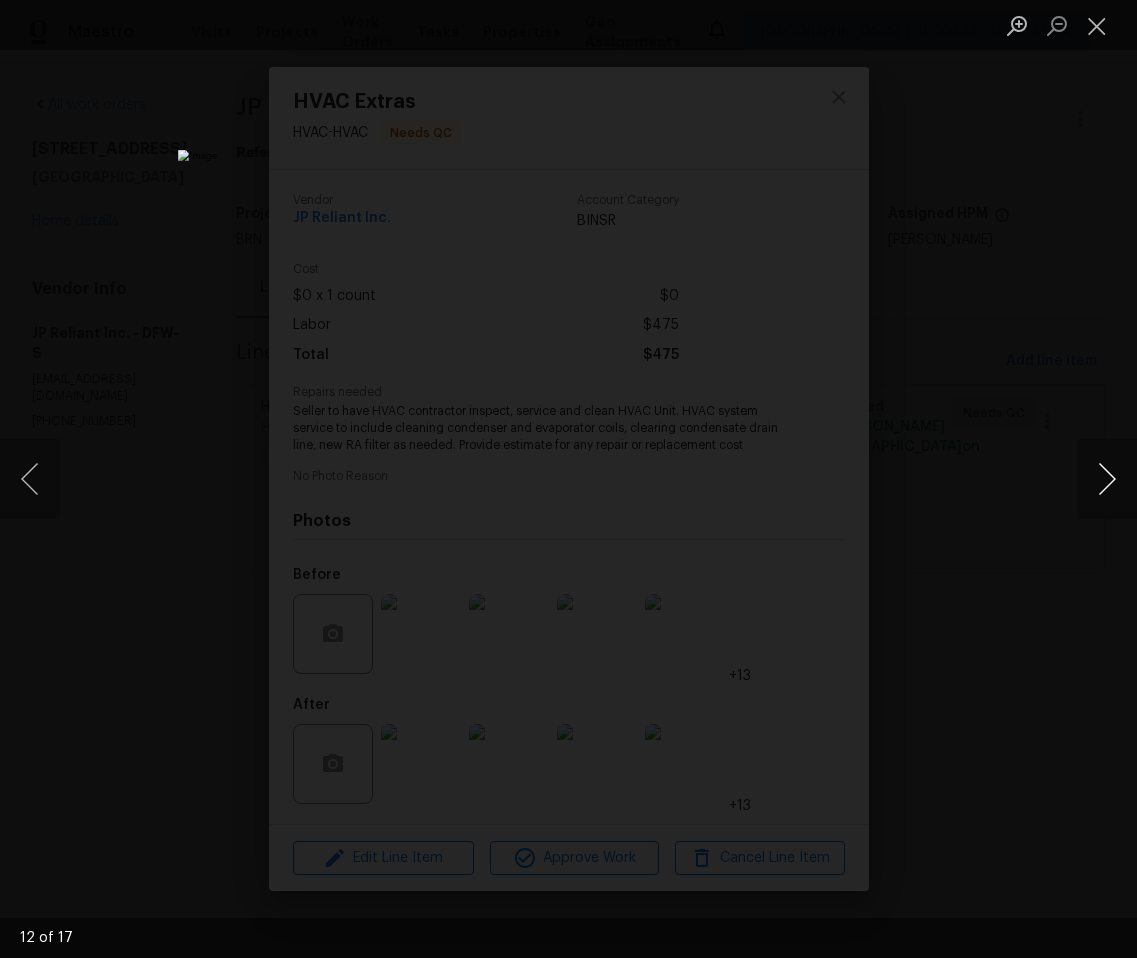 click at bounding box center [1107, 479] 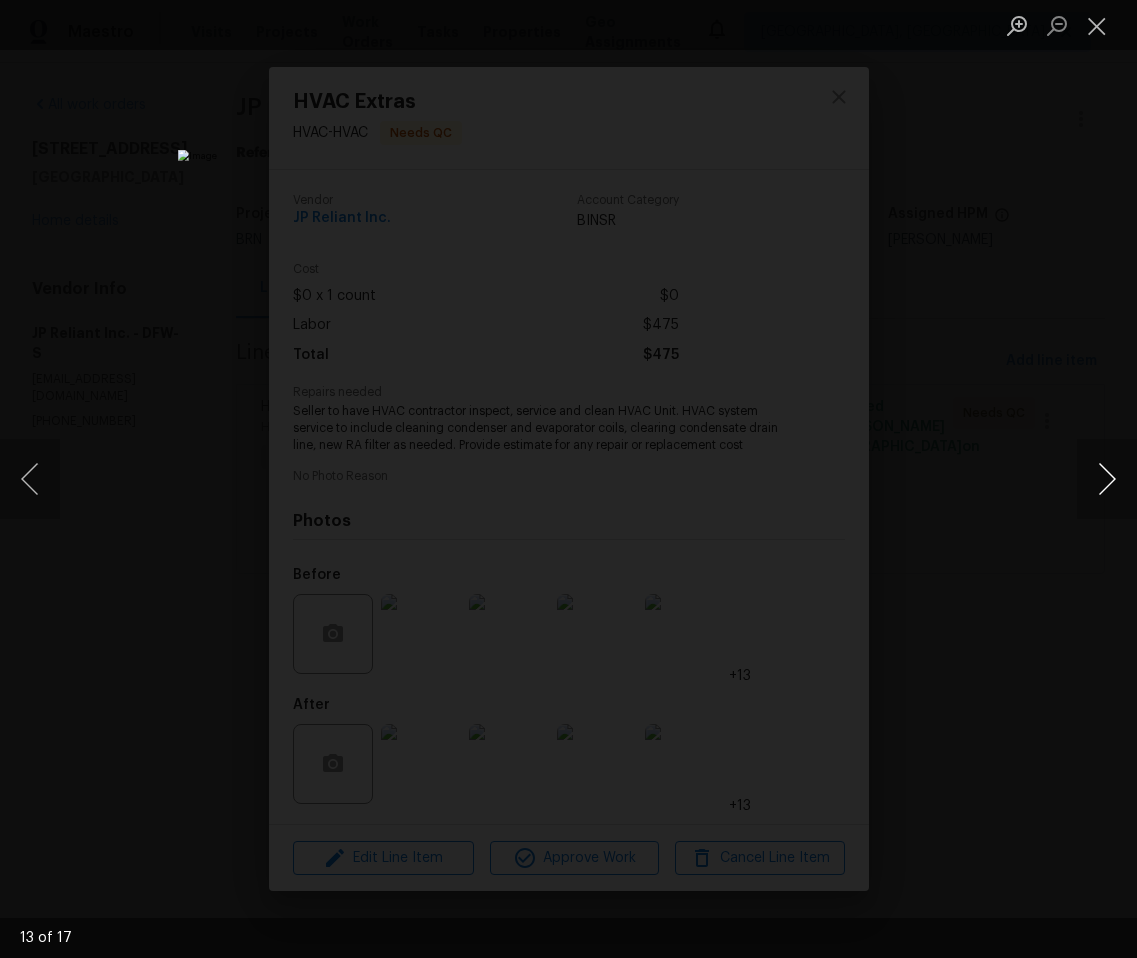 click at bounding box center [1107, 479] 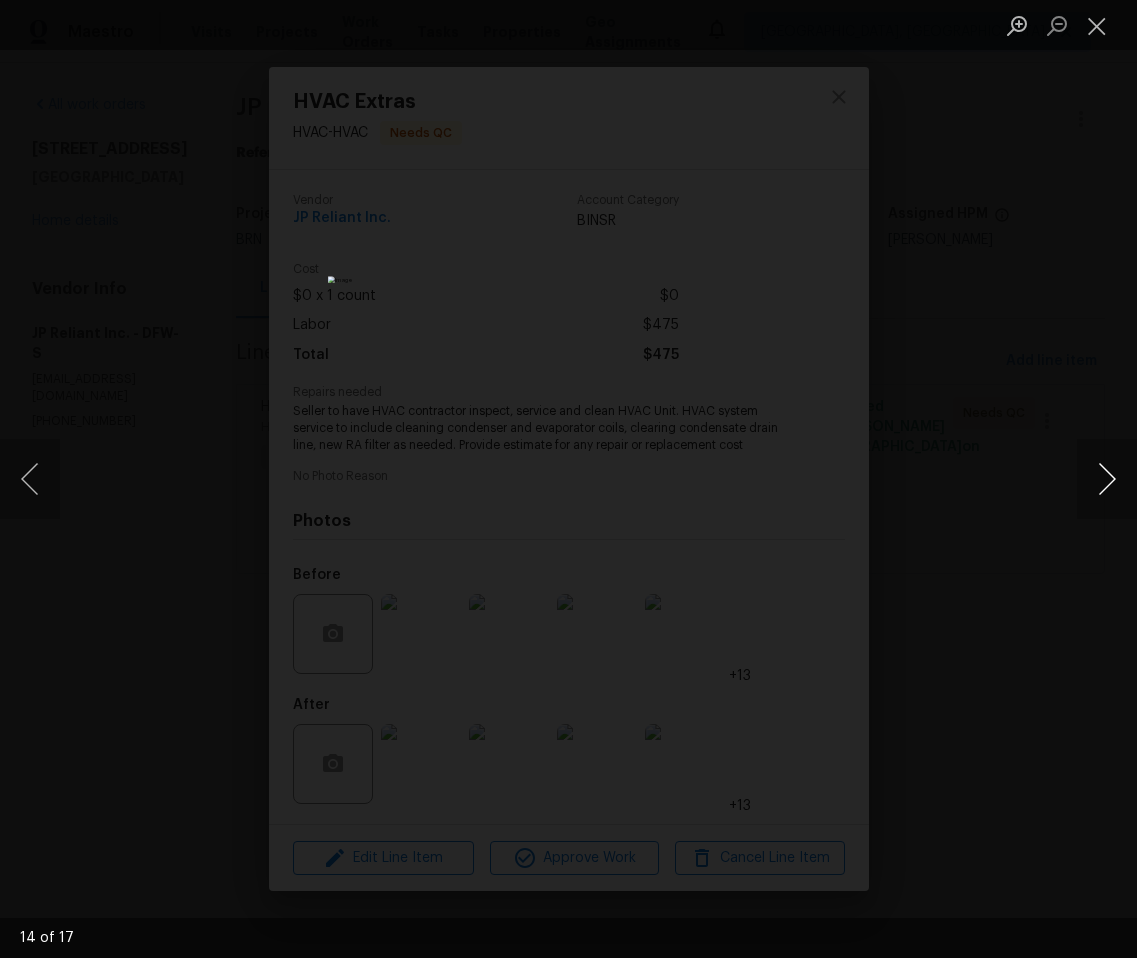 click at bounding box center (1107, 479) 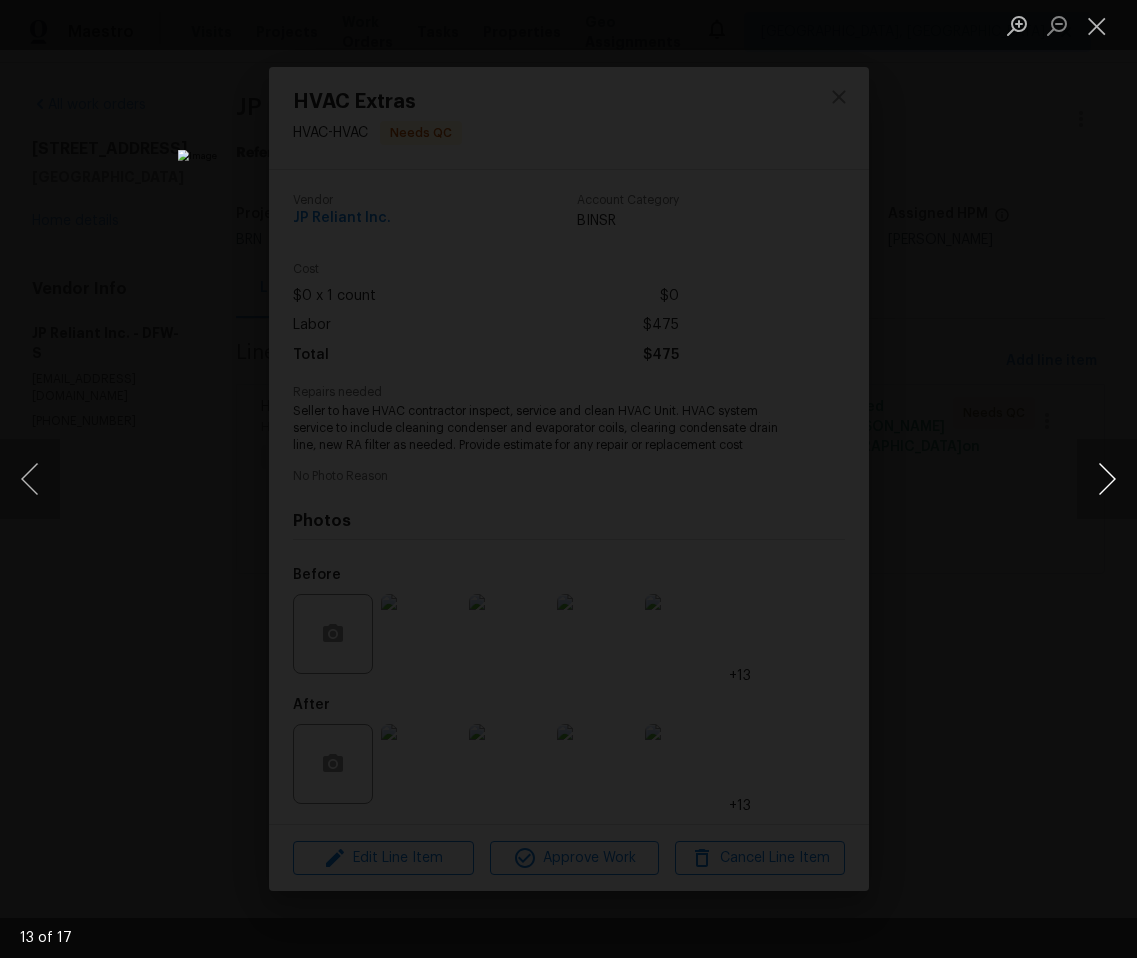 click at bounding box center [1107, 479] 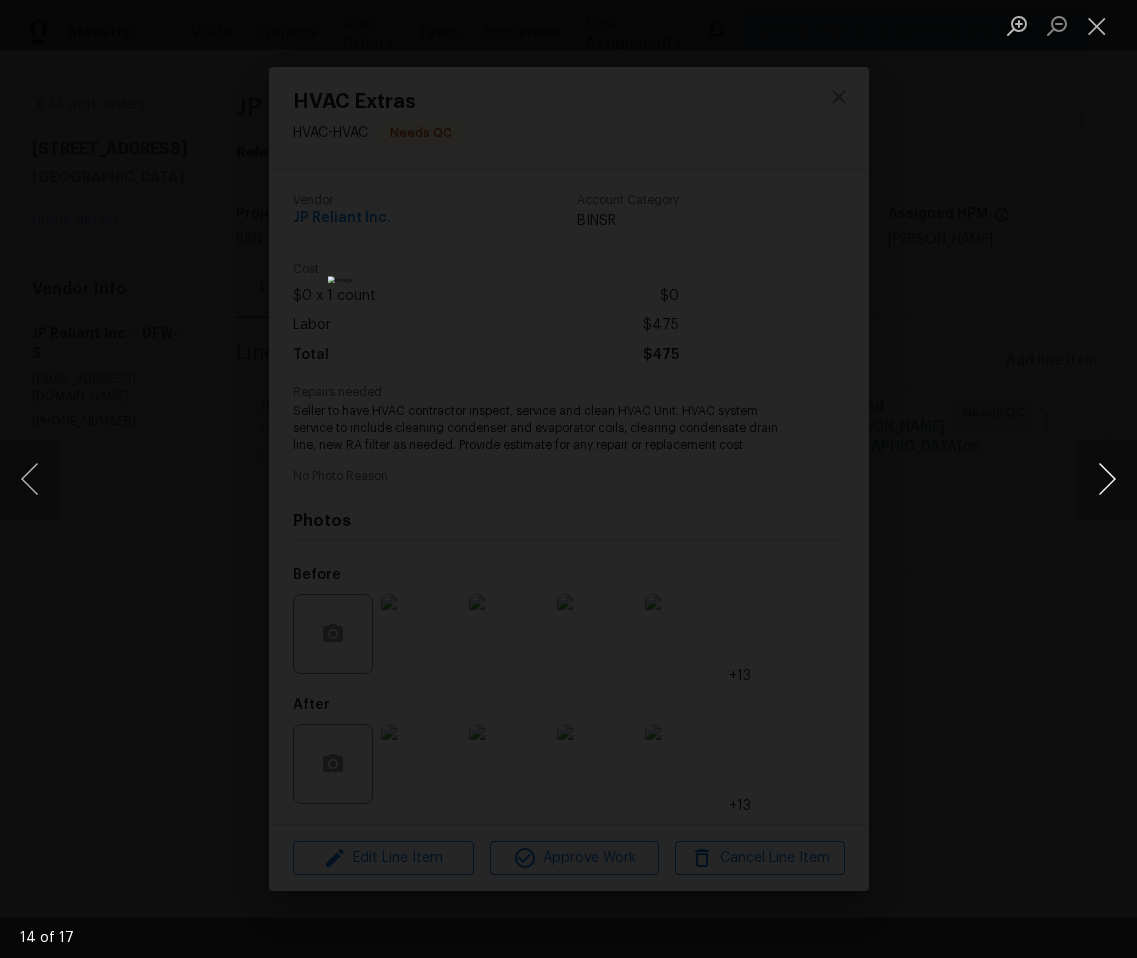 click at bounding box center [1107, 479] 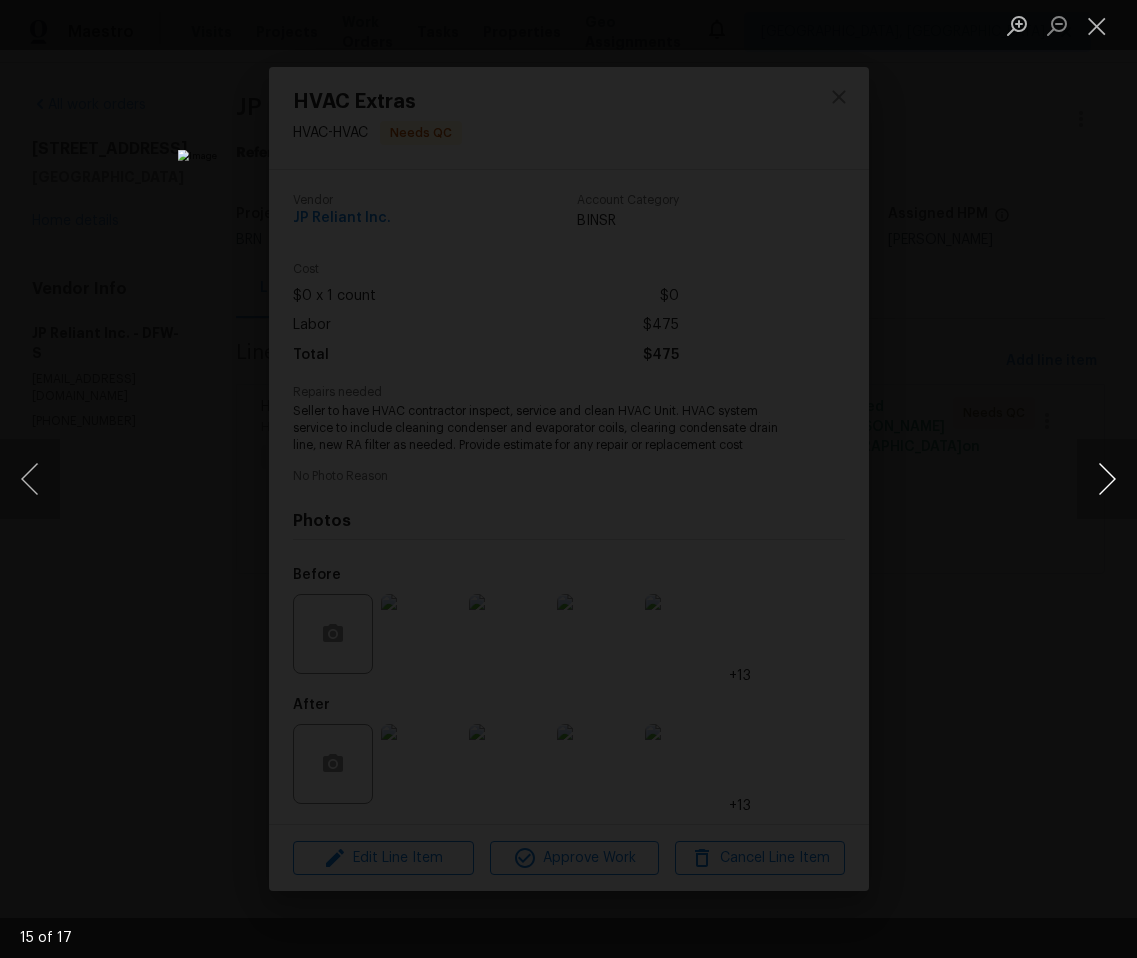 drag, startPoint x: 1107, startPoint y: 453, endPoint x: 1108, endPoint y: 463, distance: 10.049875 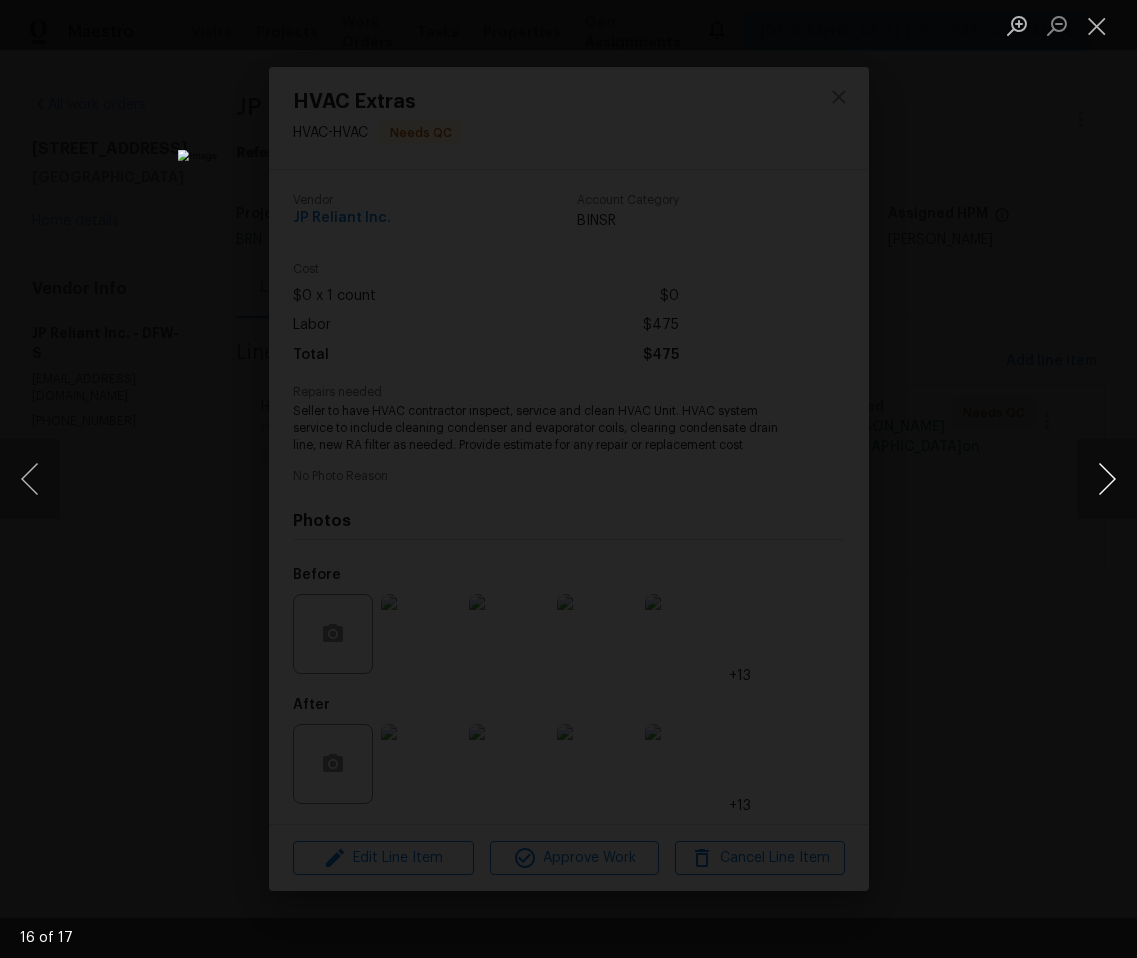 click at bounding box center (1107, 479) 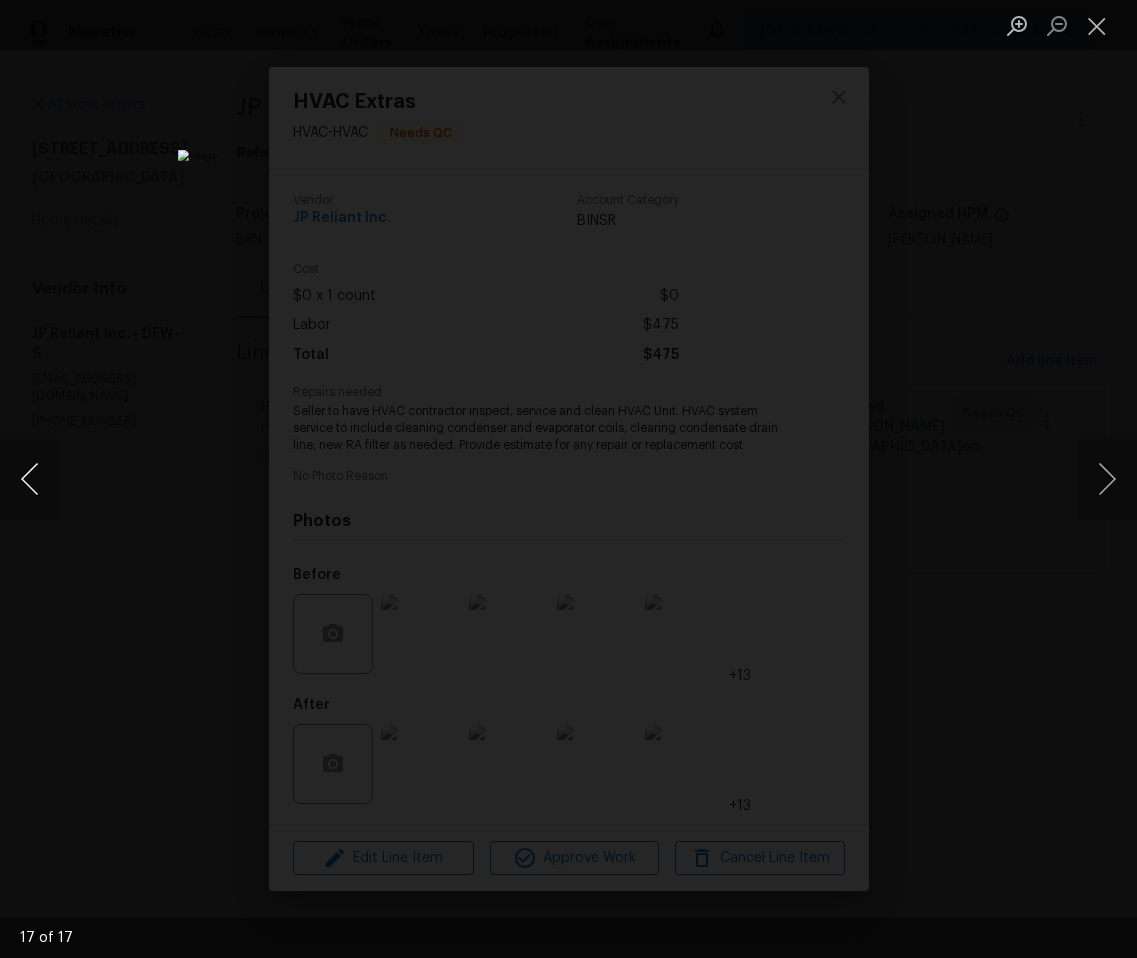 click at bounding box center [30, 479] 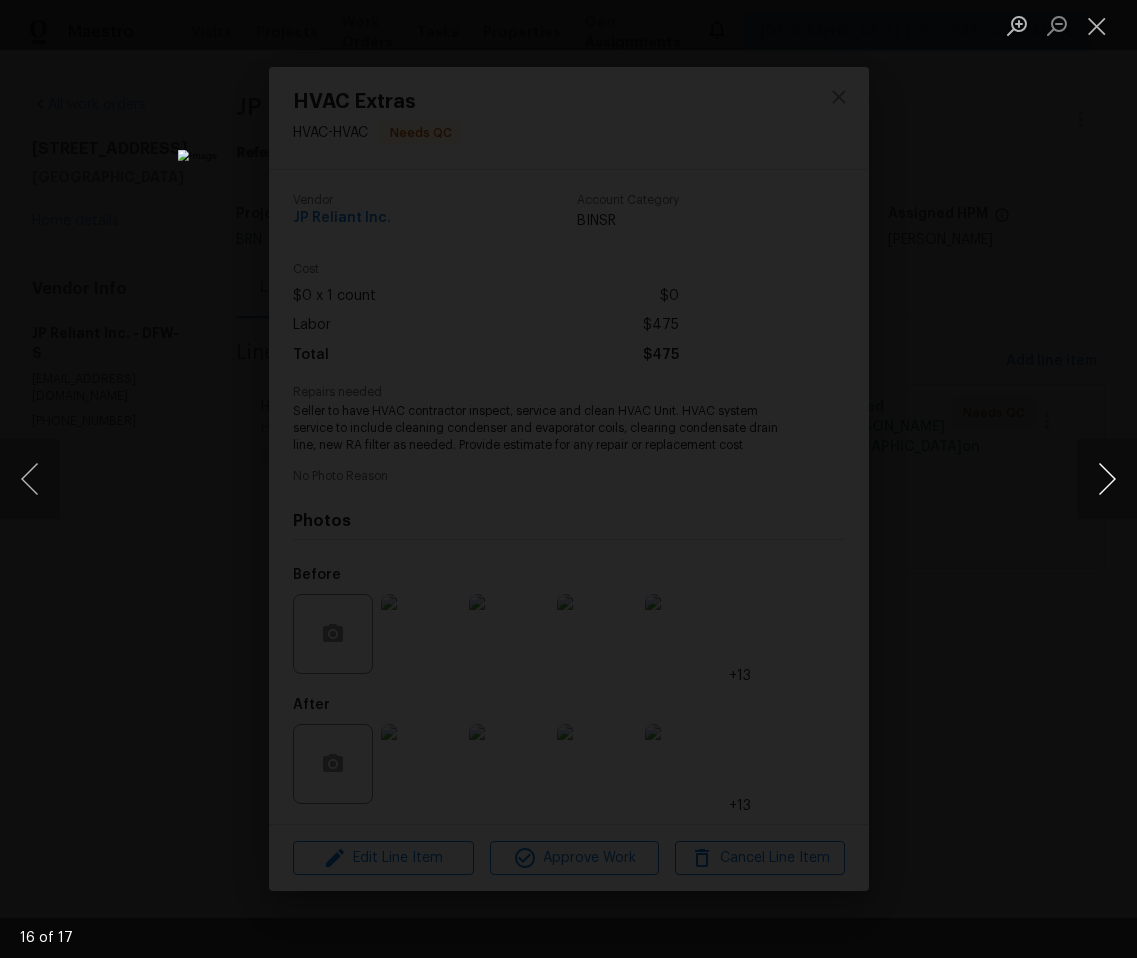 click at bounding box center (1107, 479) 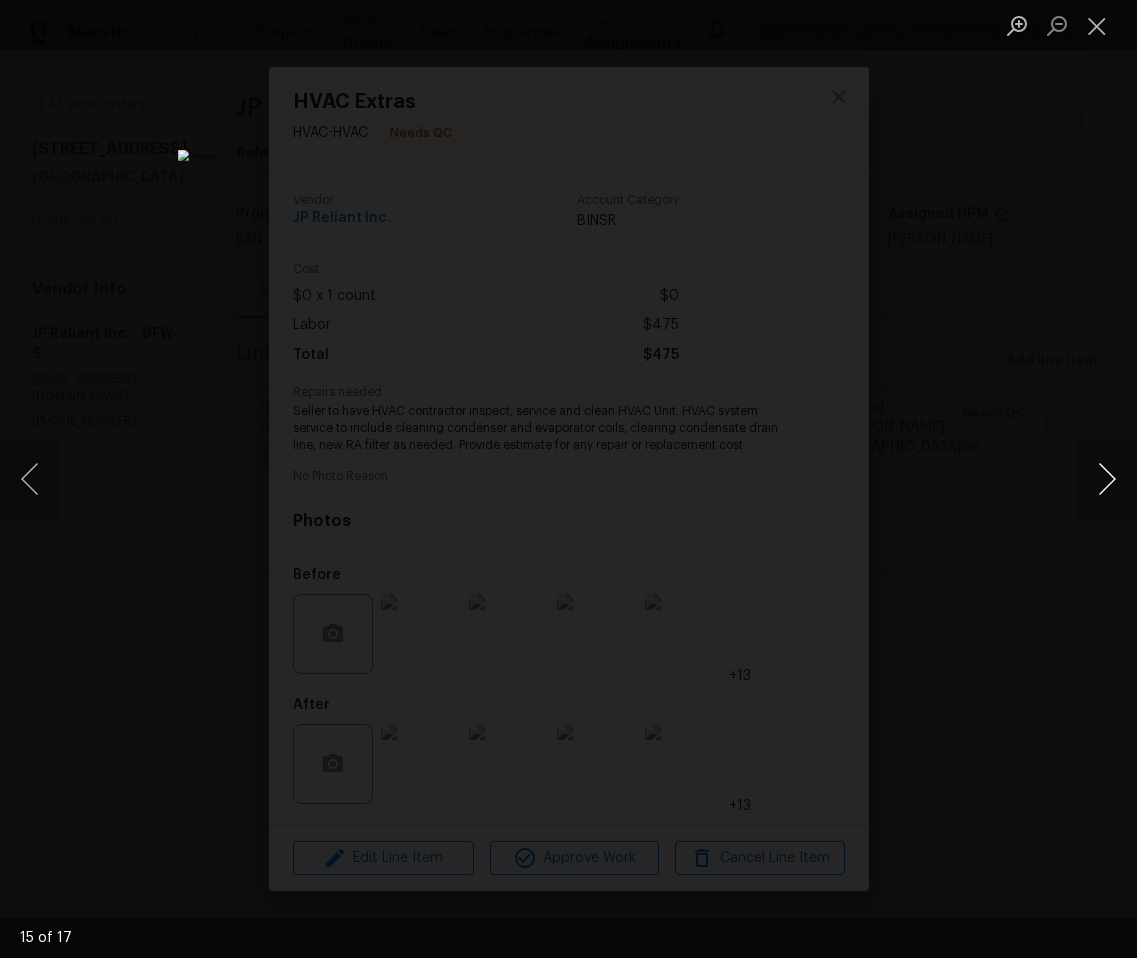 click at bounding box center (1107, 479) 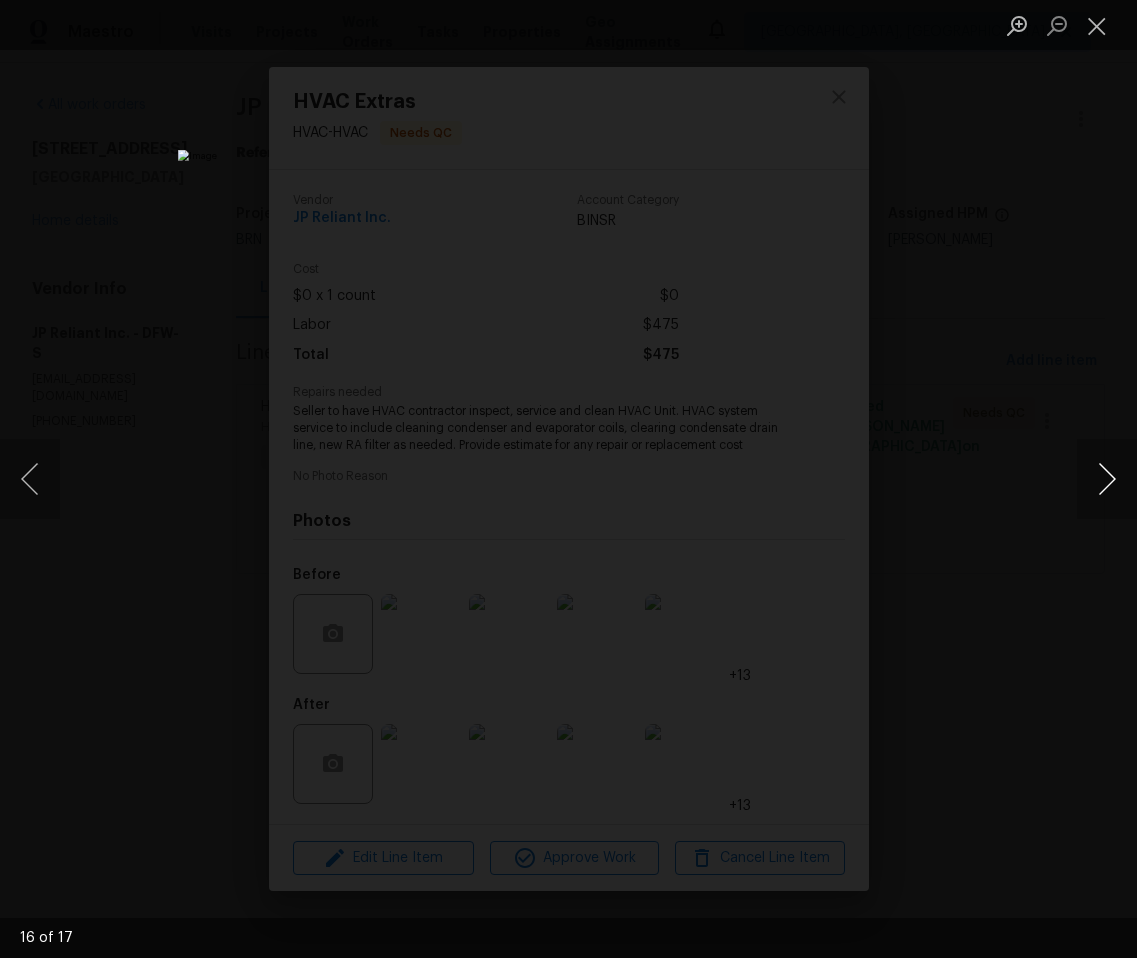 click at bounding box center (1107, 479) 